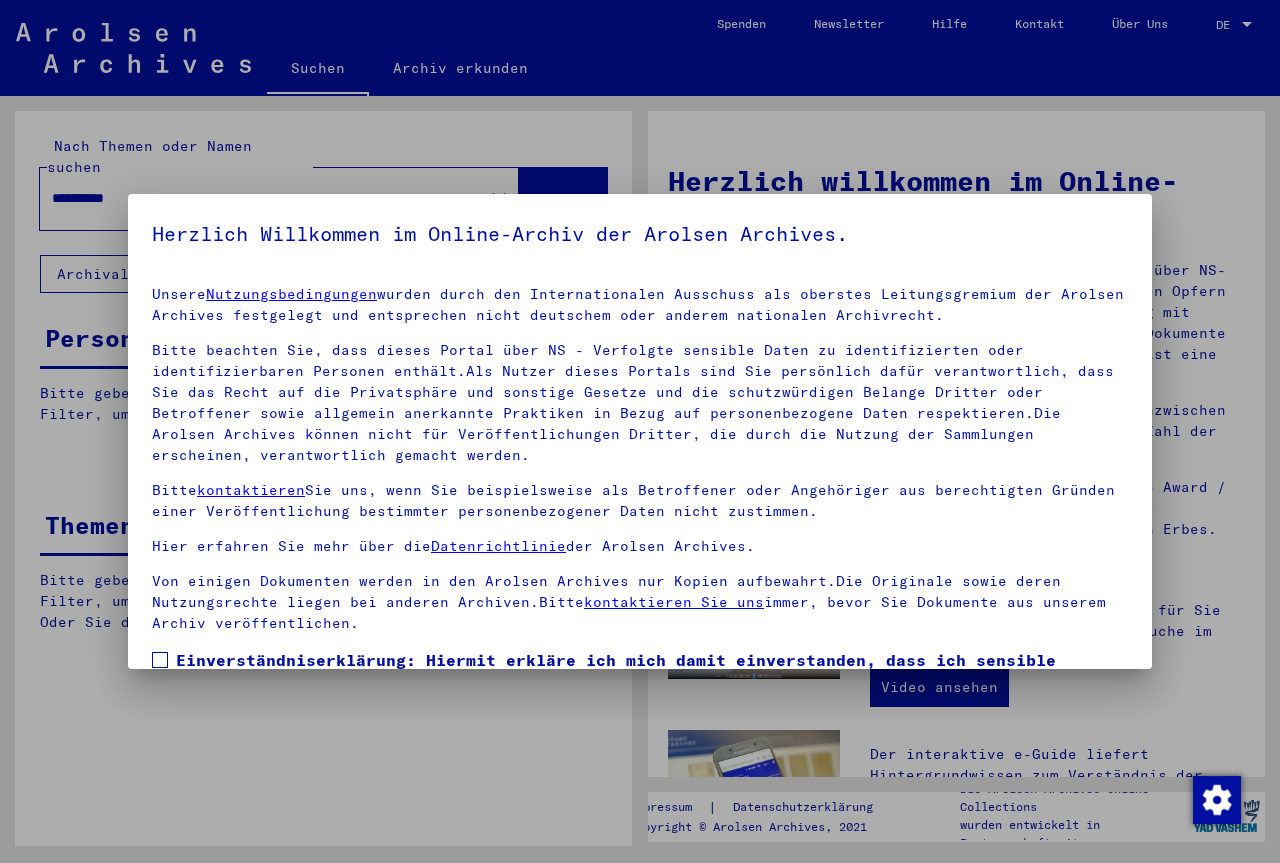 scroll, scrollTop: 0, scrollLeft: 0, axis: both 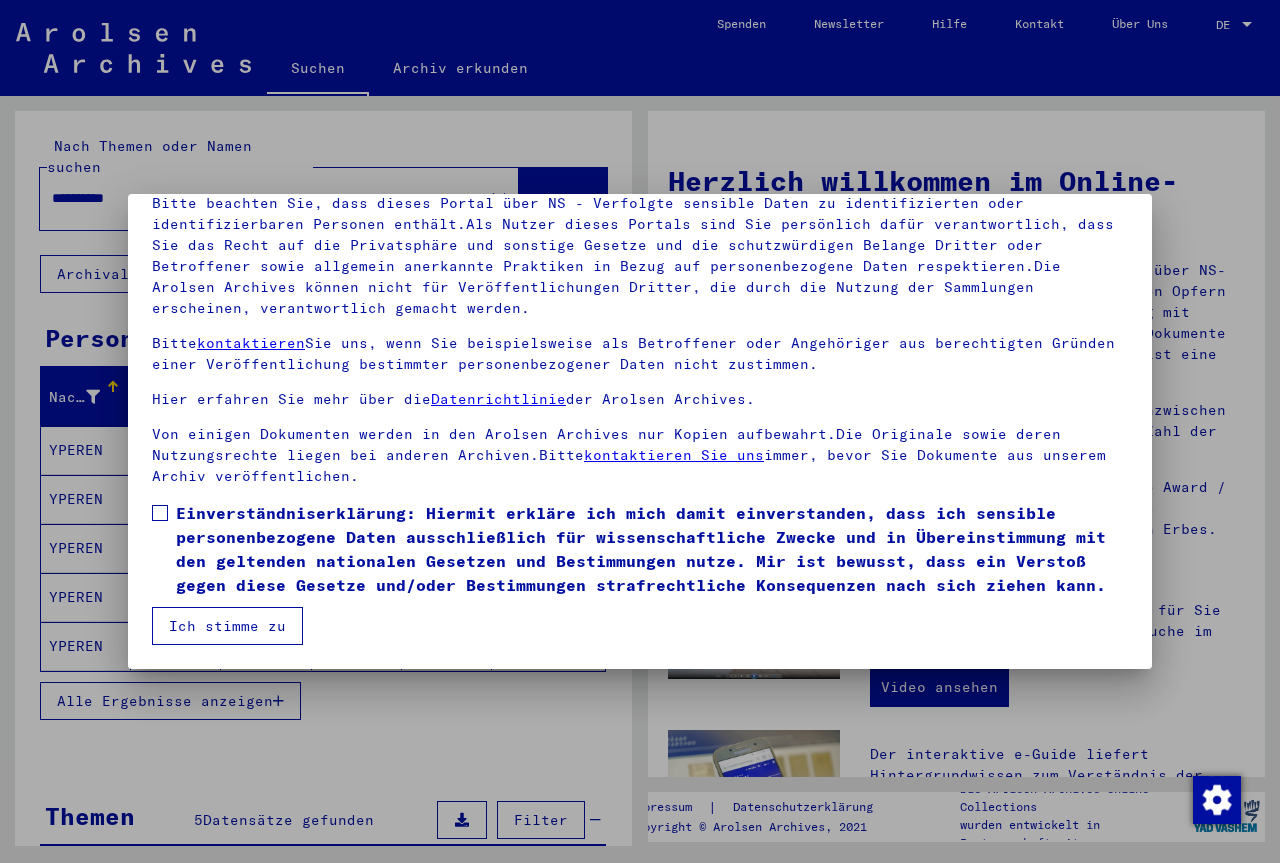 click at bounding box center (160, 513) 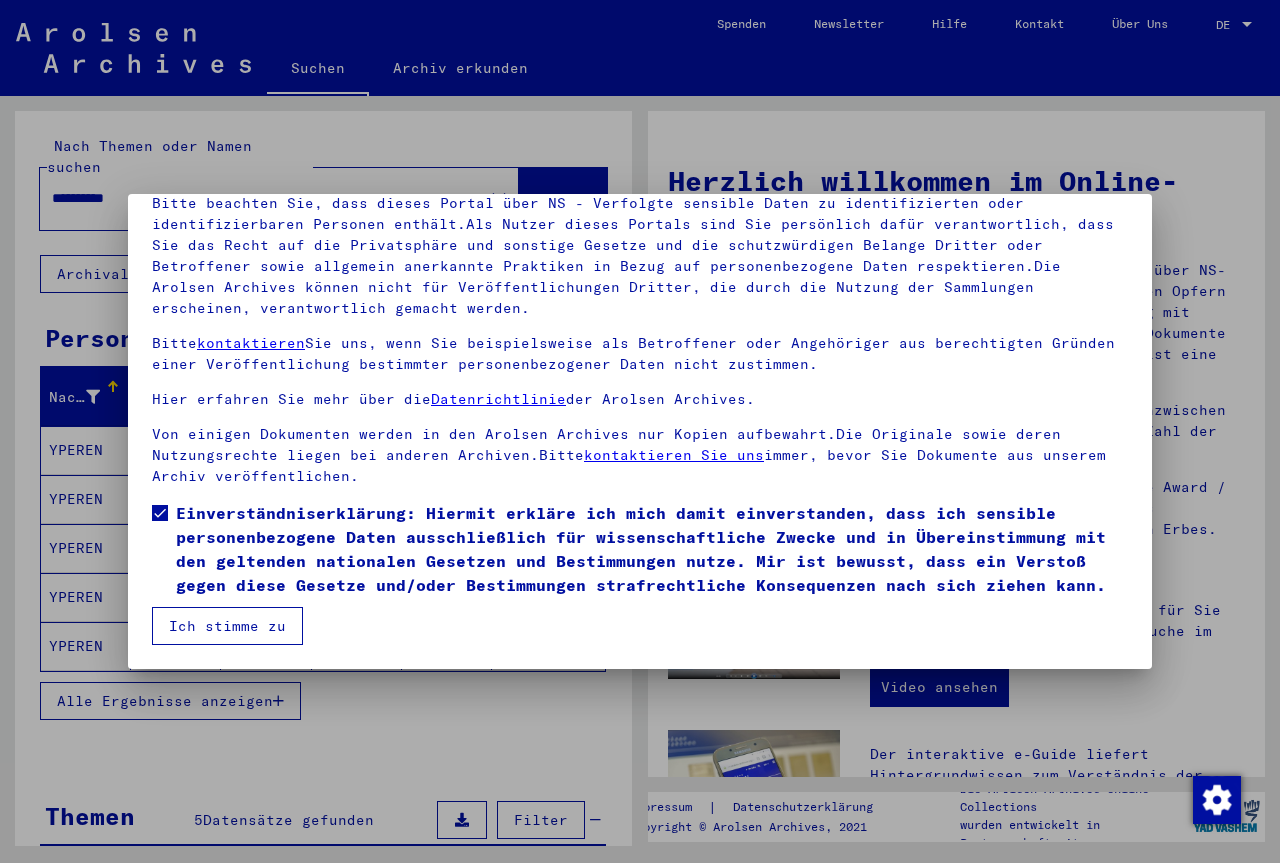 click on "Ich stimme zu" at bounding box center (227, 626) 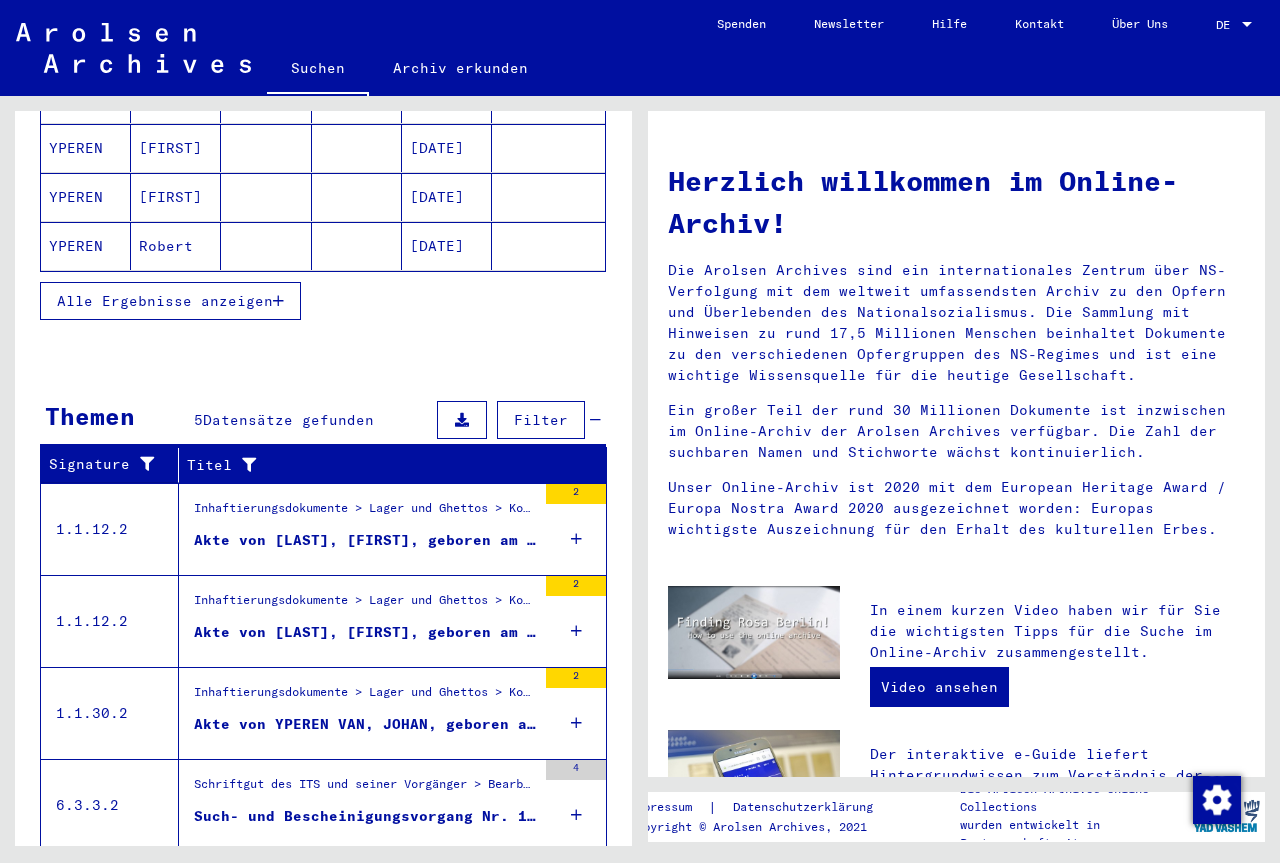 scroll, scrollTop: 500, scrollLeft: 0, axis: vertical 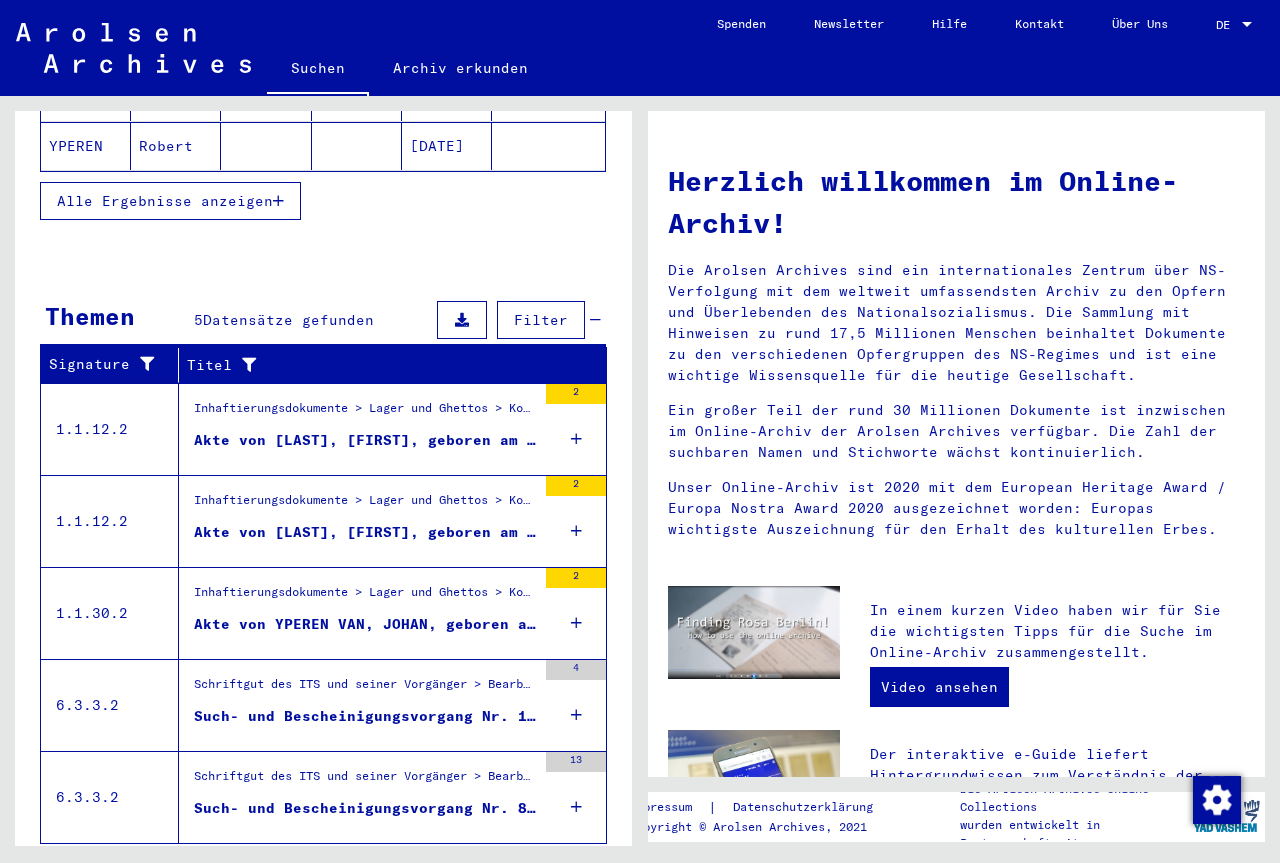 click on "Akte von [LAST], [FIRST], geboren am [DATE]" at bounding box center [365, 440] 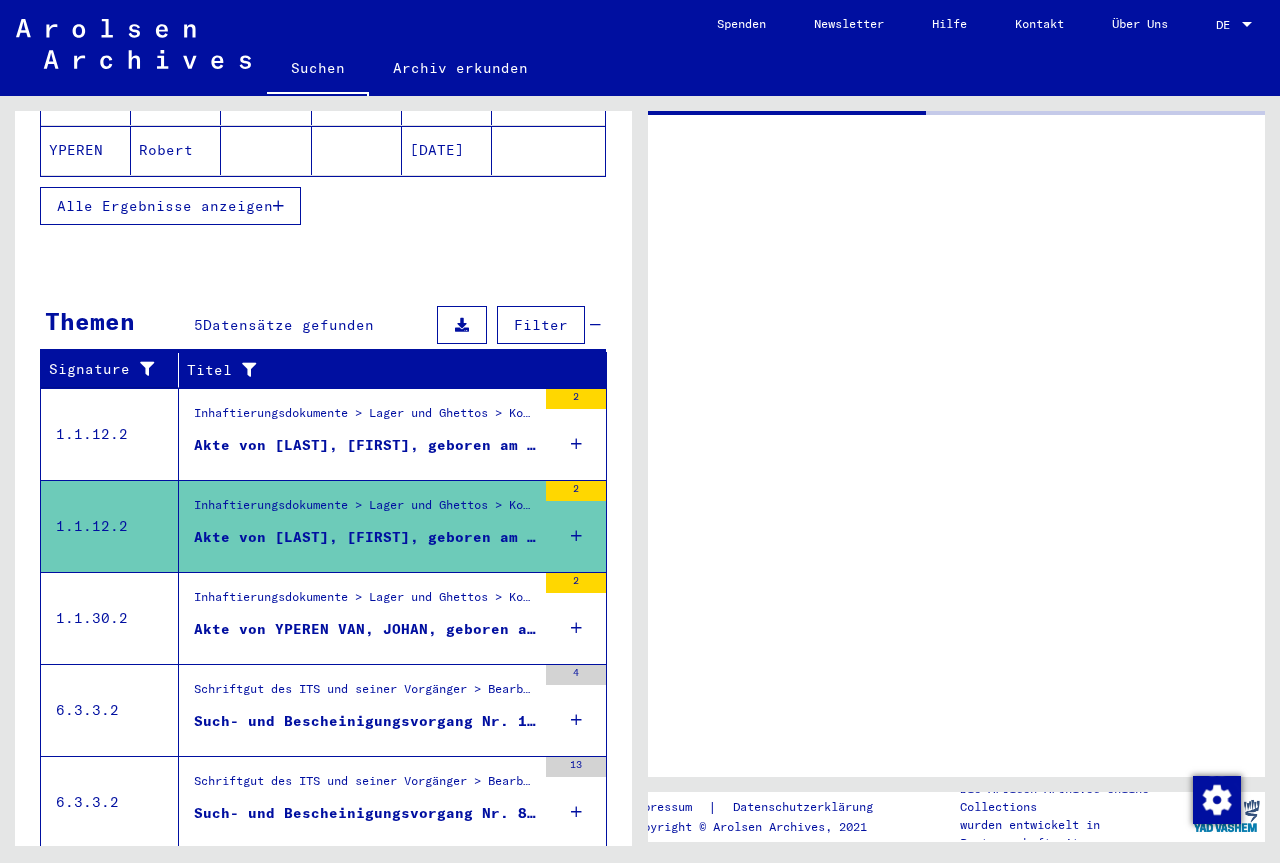 scroll, scrollTop: 231, scrollLeft: 0, axis: vertical 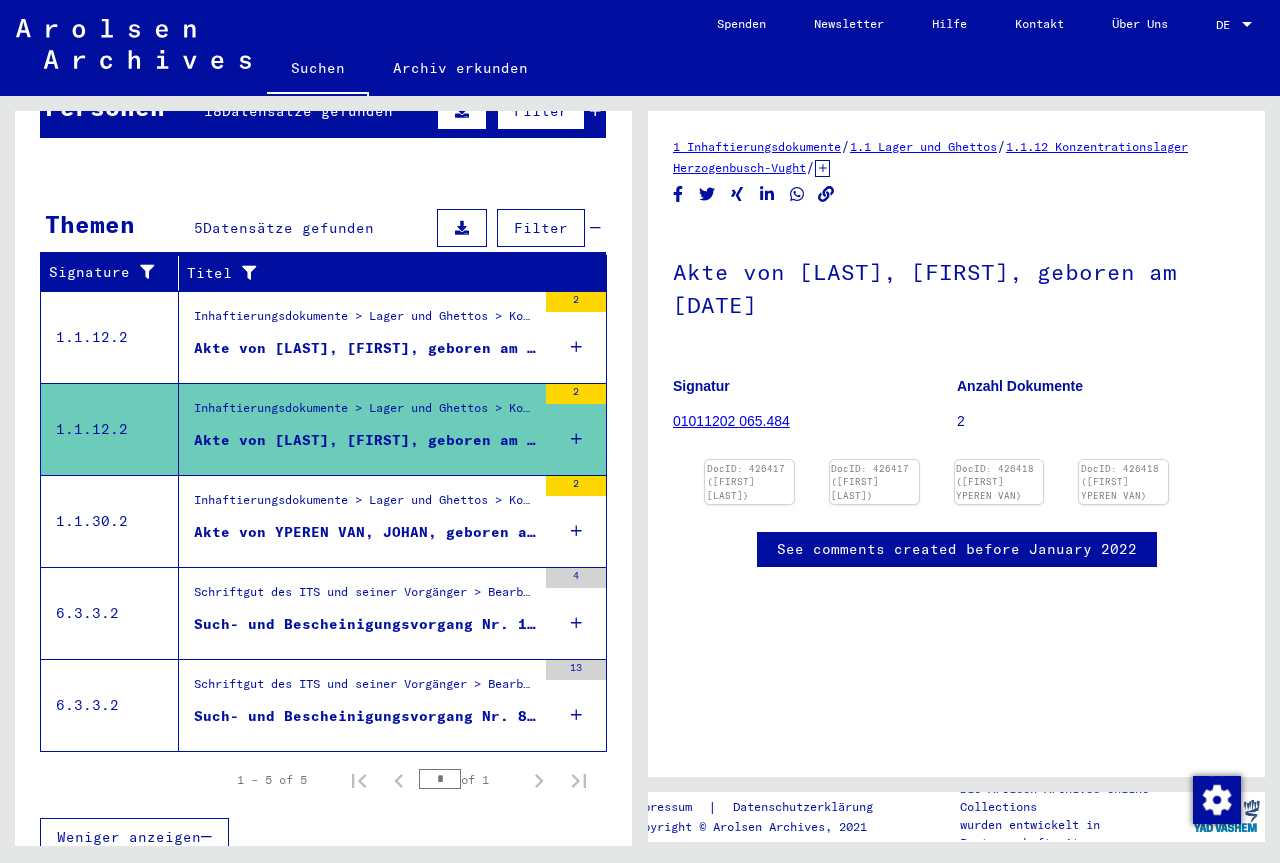 click on "Akte von YPEREN VAN, JOHAN, geboren am [DATE], geboren in TILBURG" at bounding box center (365, 348) 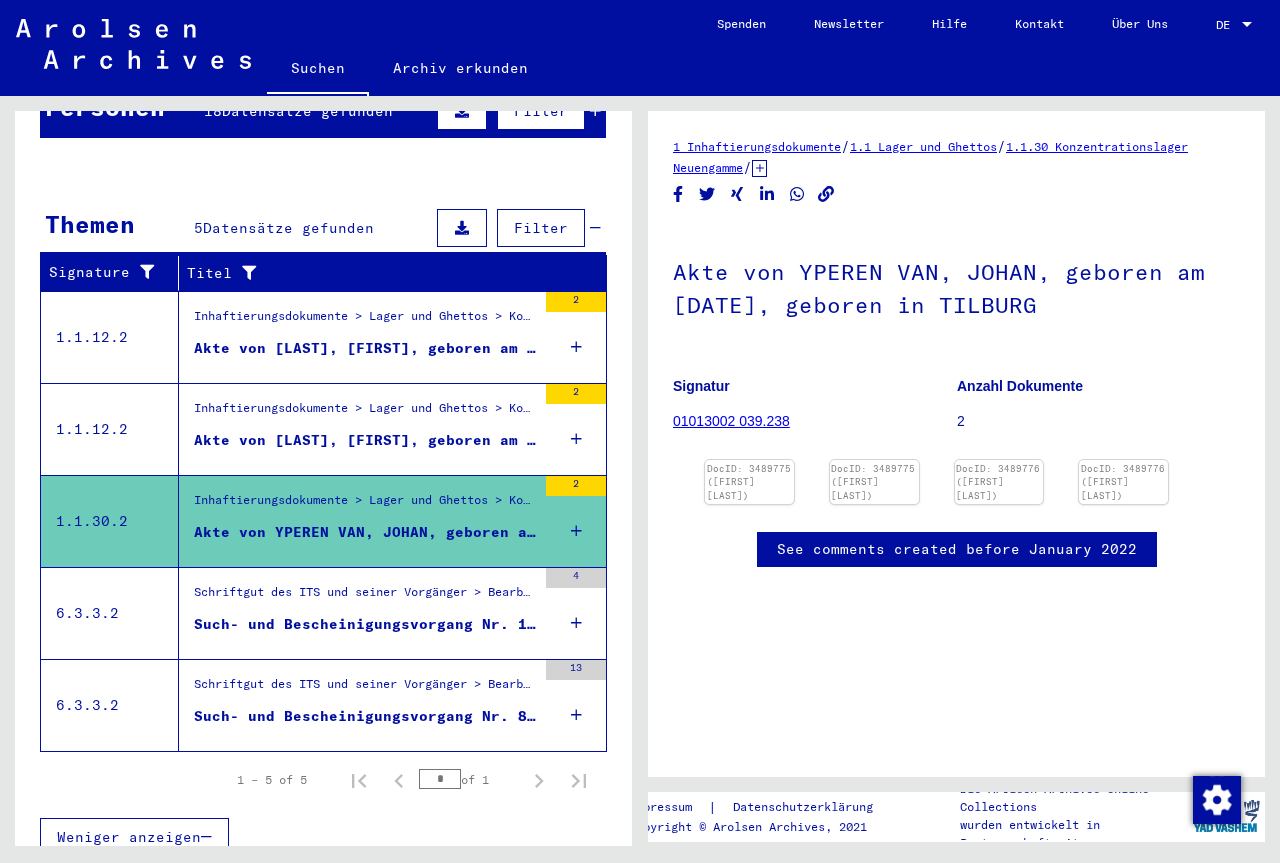 scroll, scrollTop: 0, scrollLeft: 0, axis: both 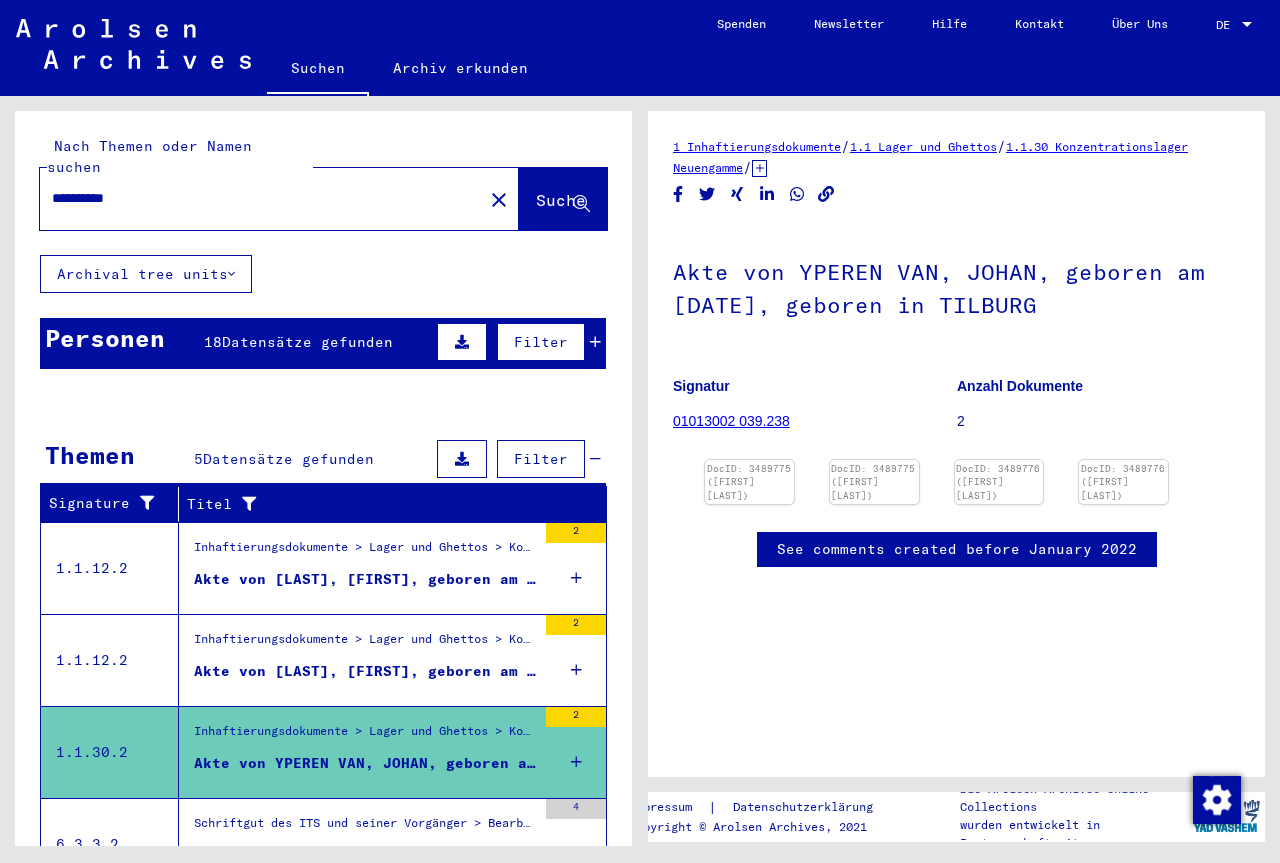 click on "**********" at bounding box center (261, 198) 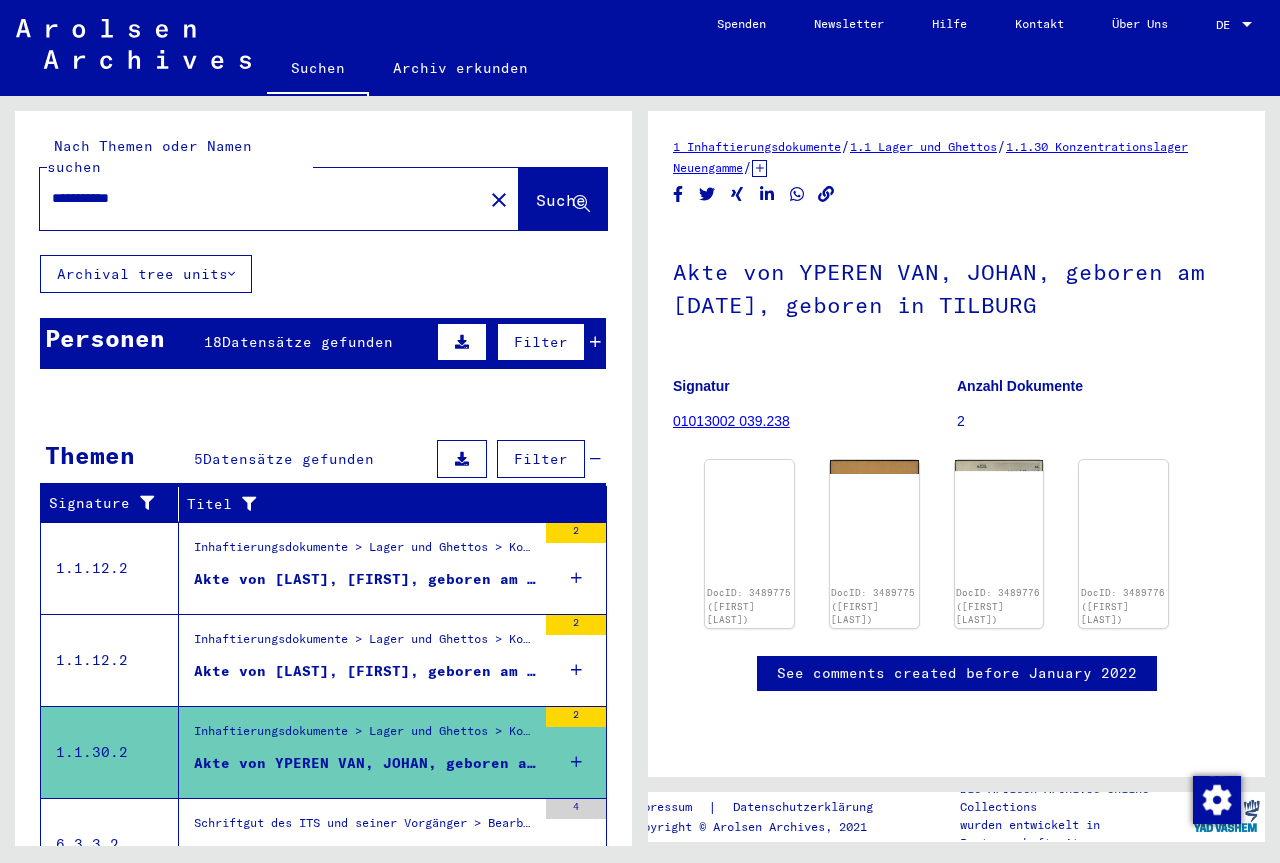 click on "Suche" at bounding box center (561, 200) 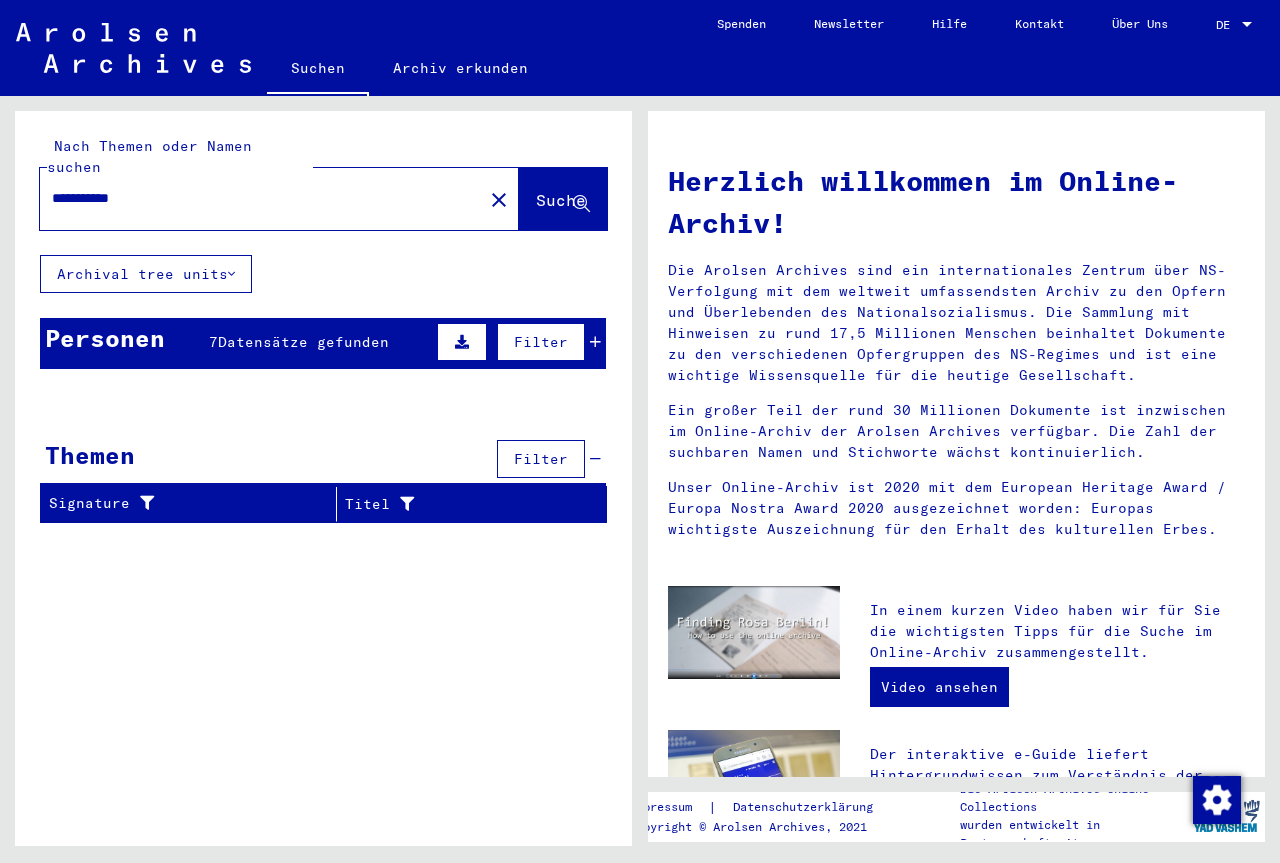 click on "**********" at bounding box center [255, 198] 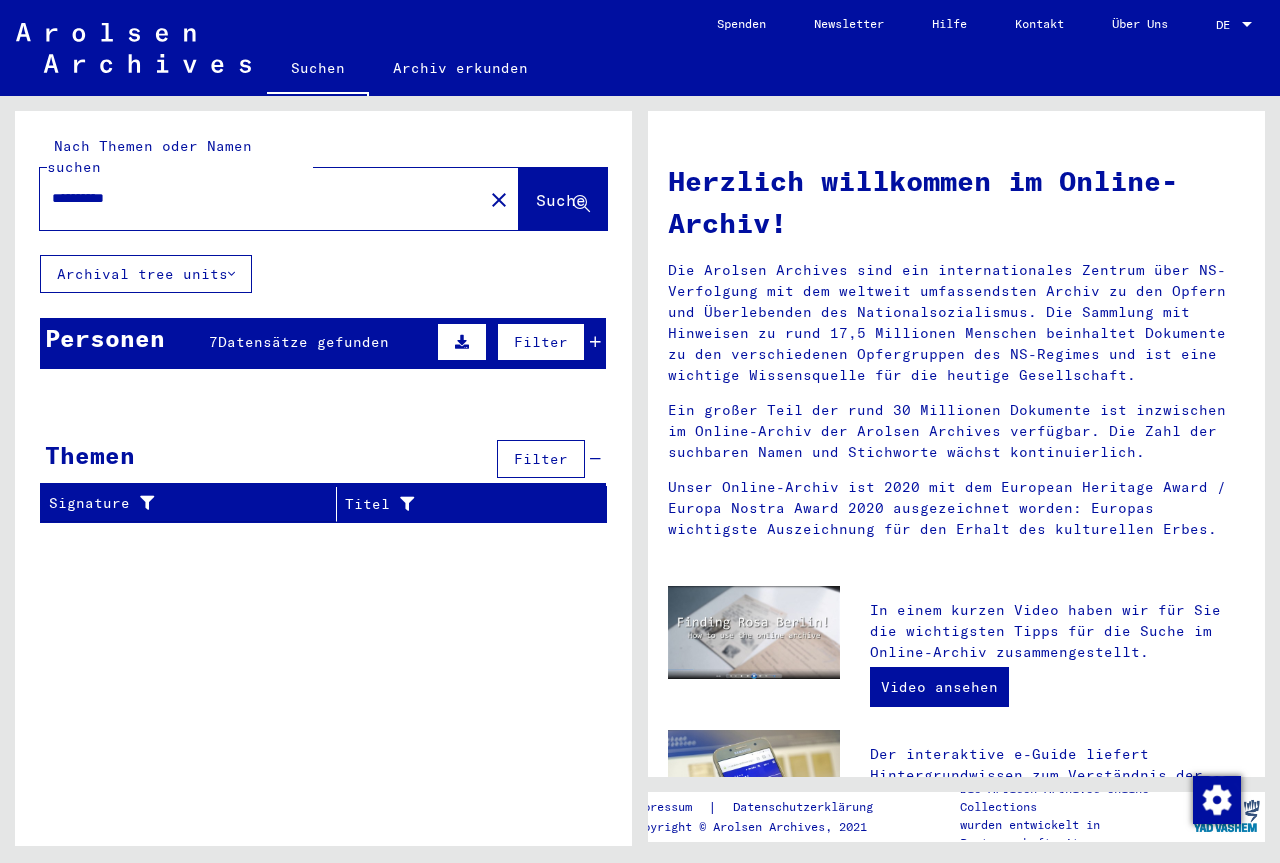 click on "Suche" at bounding box center (561, 200) 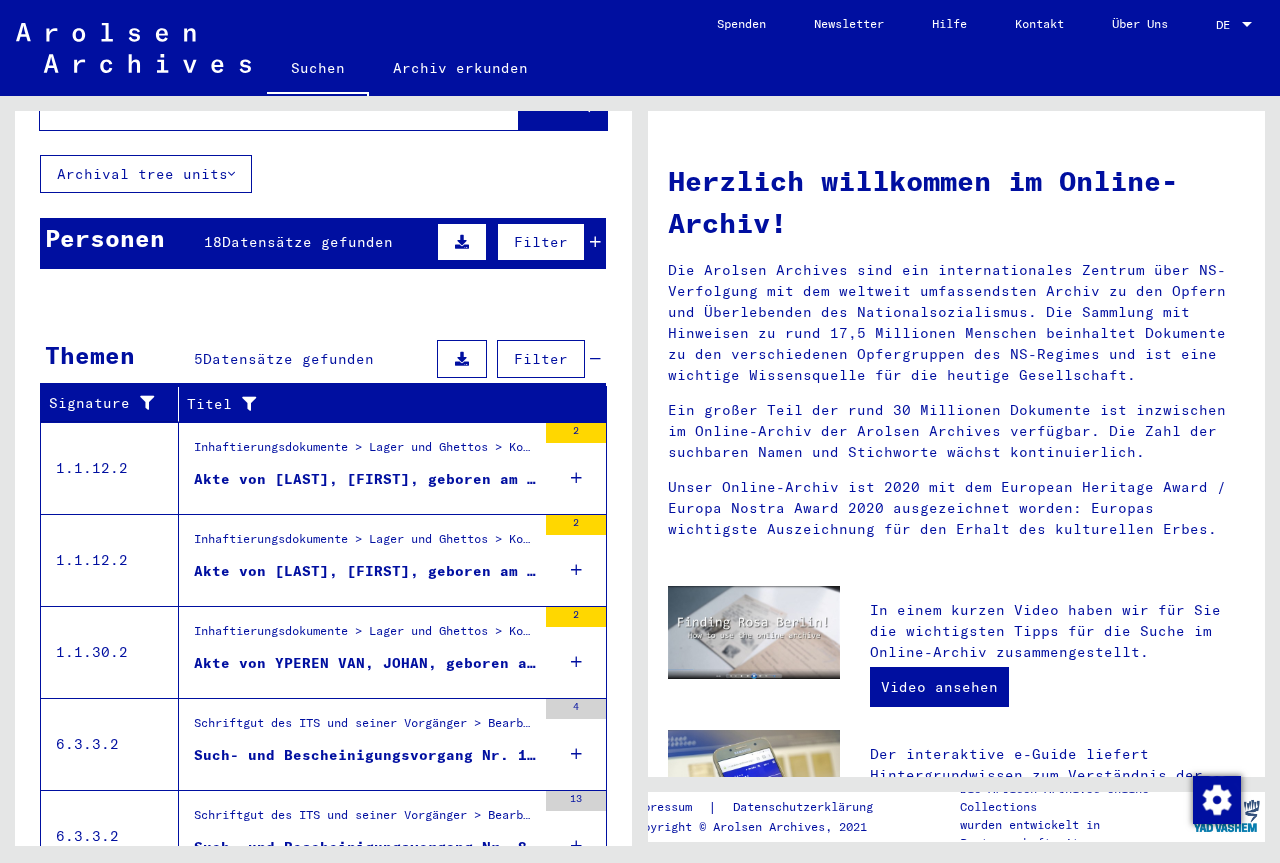 scroll, scrollTop: 175, scrollLeft: 0, axis: vertical 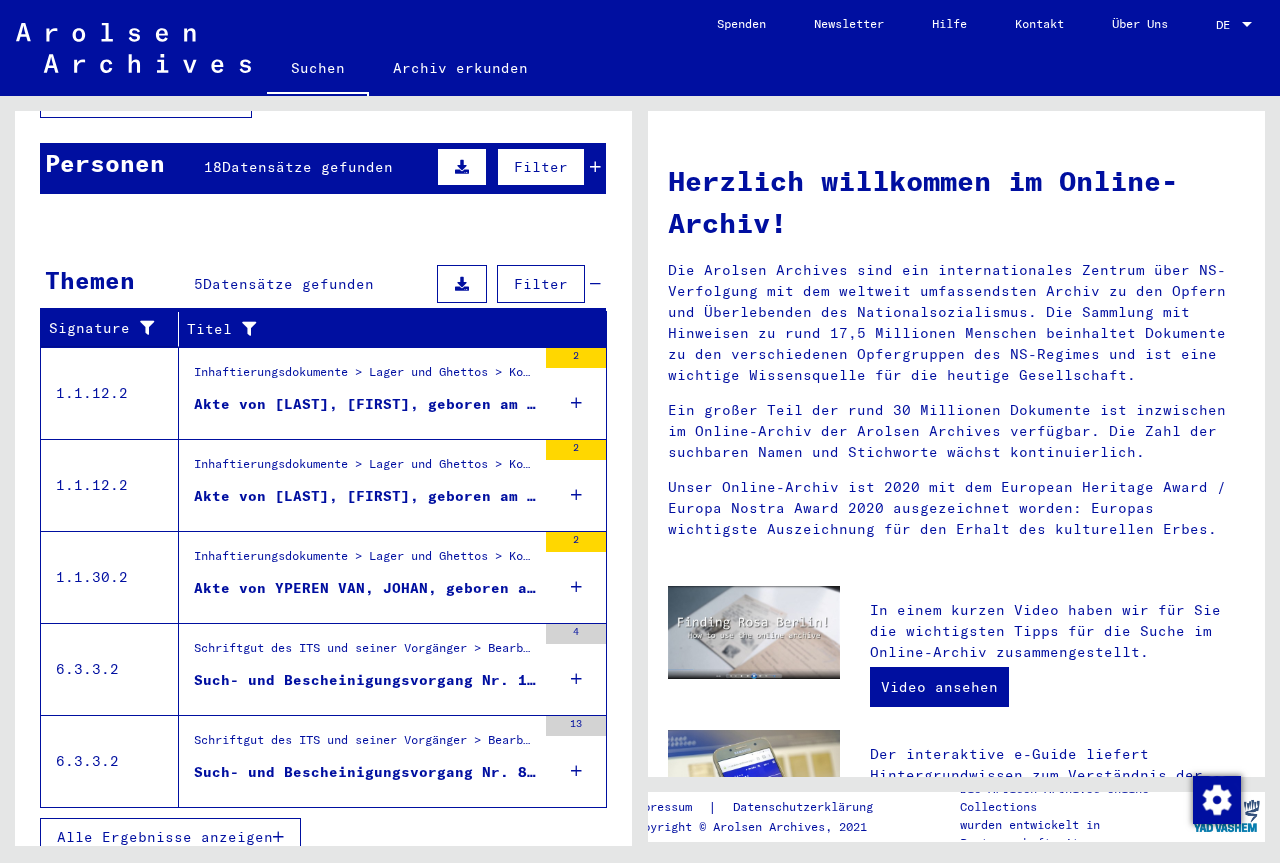 click on "Such- und Bescheinigungsvorgang Nr. 175.699 für VAN YPEREN, ARIE geboren [DATE]" at bounding box center [365, 404] 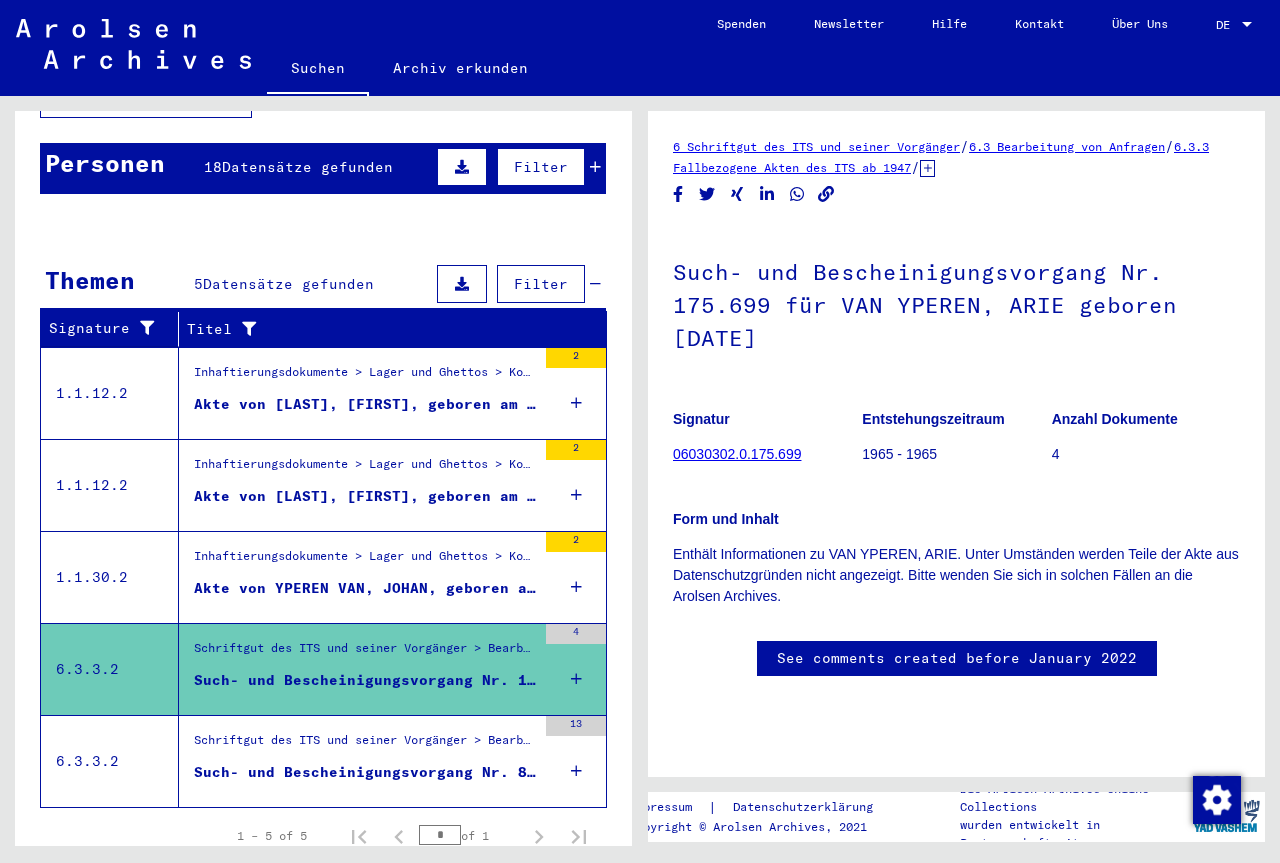 click on "Such- und Bescheinigungsvorgang Nr. 85.892 für [LAST], [FIRST] geboren [DATE]" at bounding box center [365, 404] 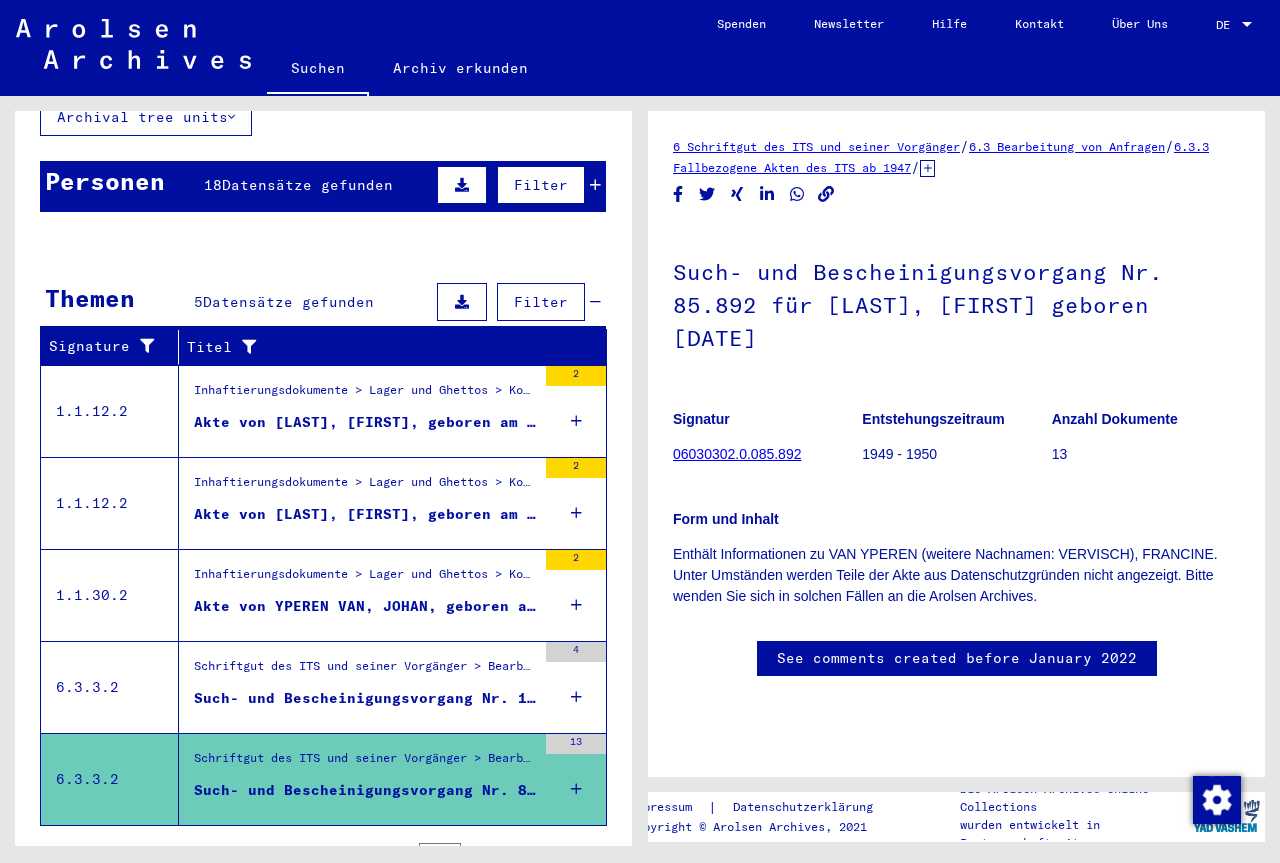 scroll, scrollTop: 0, scrollLeft: 0, axis: both 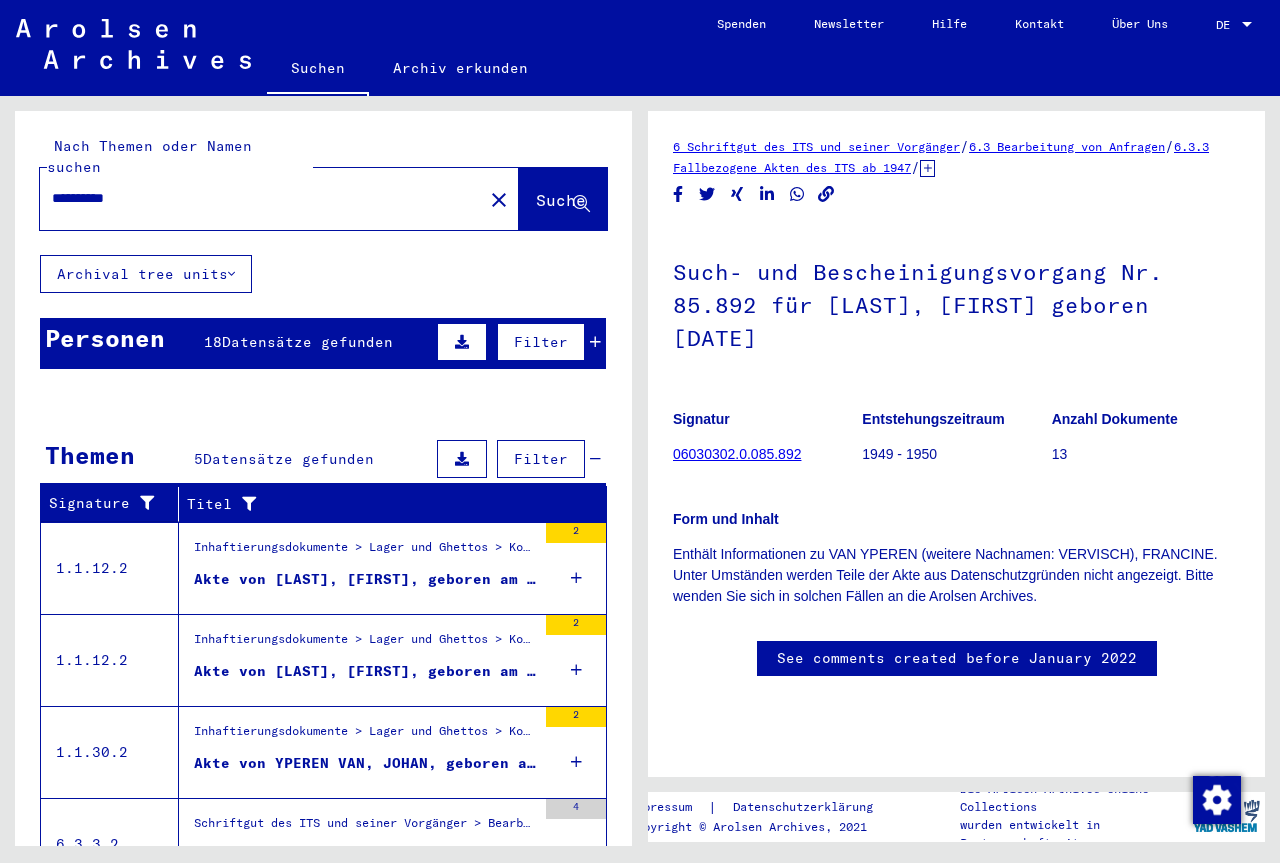 drag, startPoint x: 79, startPoint y: 177, endPoint x: 46, endPoint y: 180, distance: 33.13608 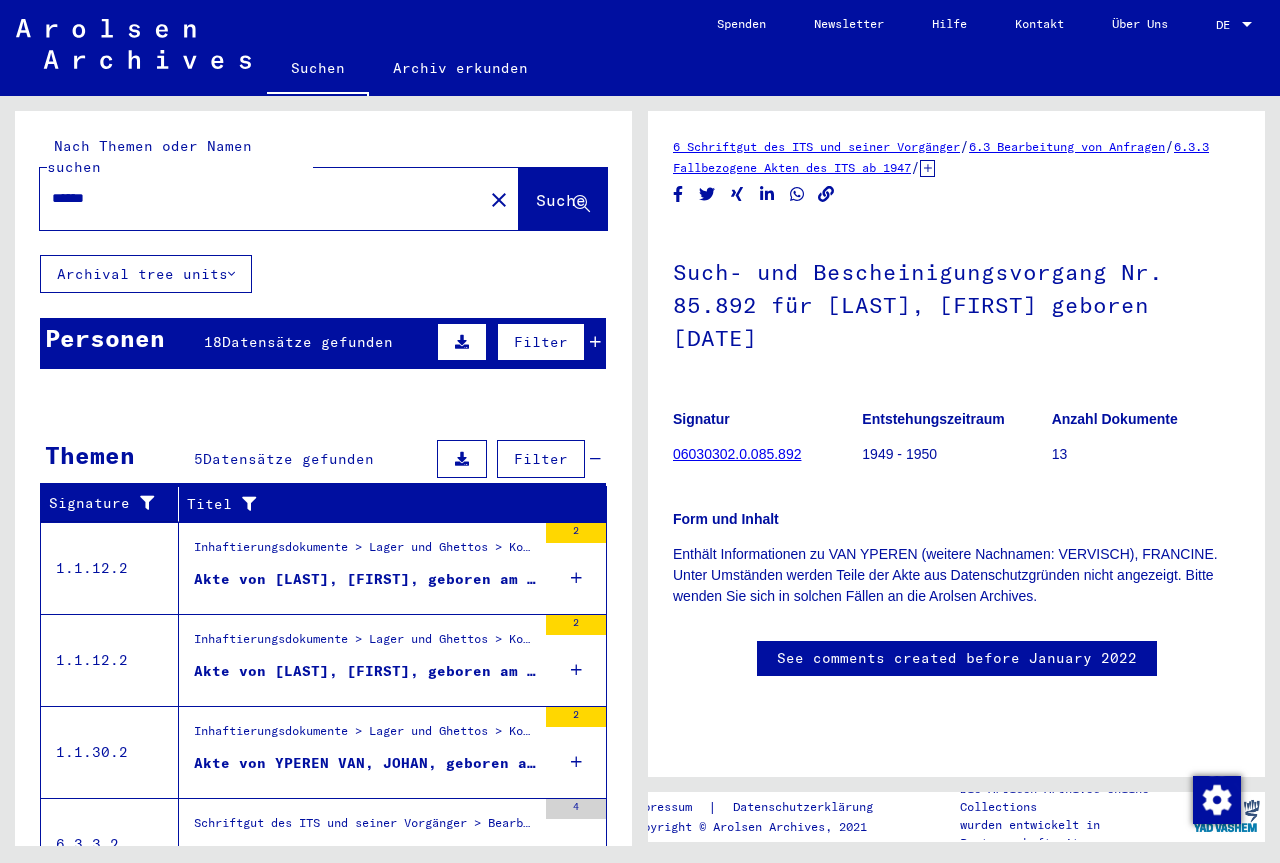 click on "Suche" at bounding box center [561, 200] 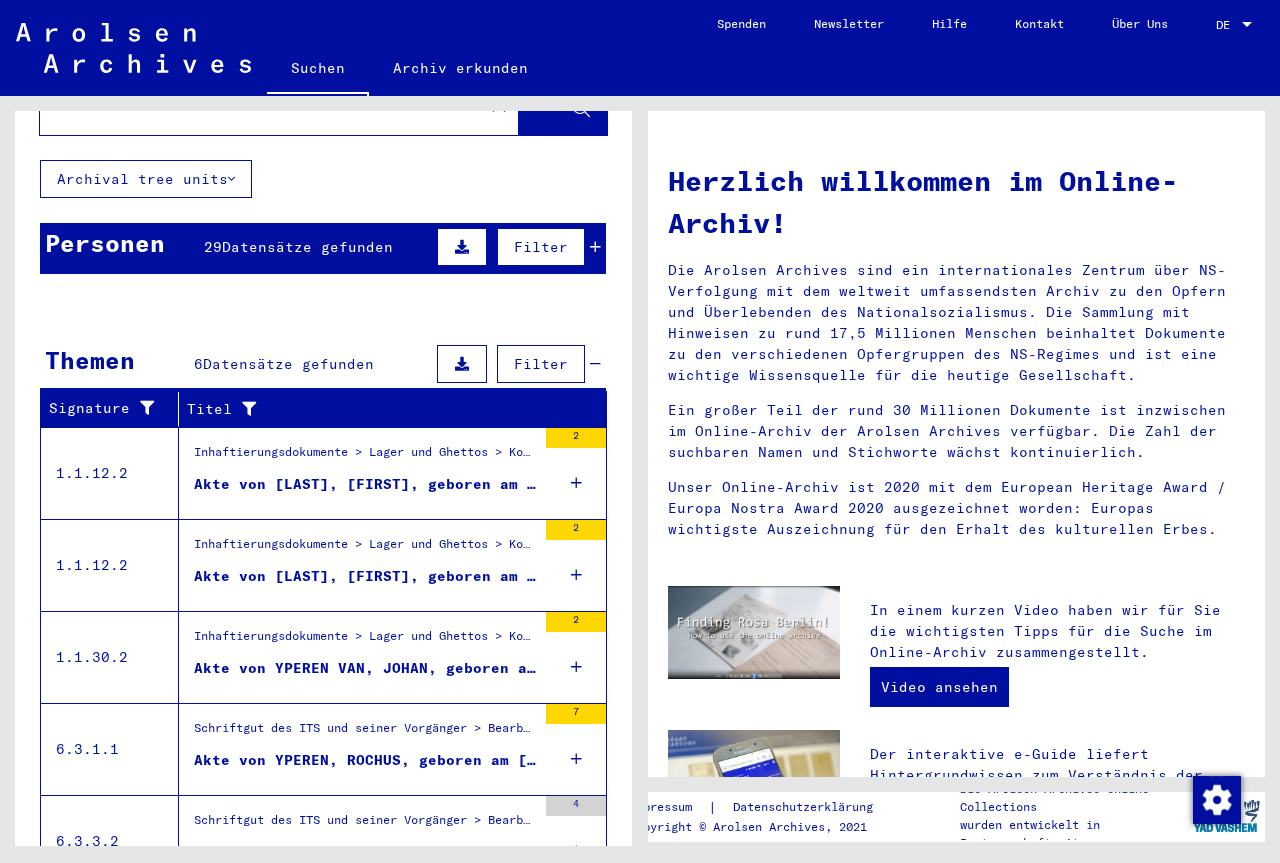 scroll, scrollTop: 0, scrollLeft: 0, axis: both 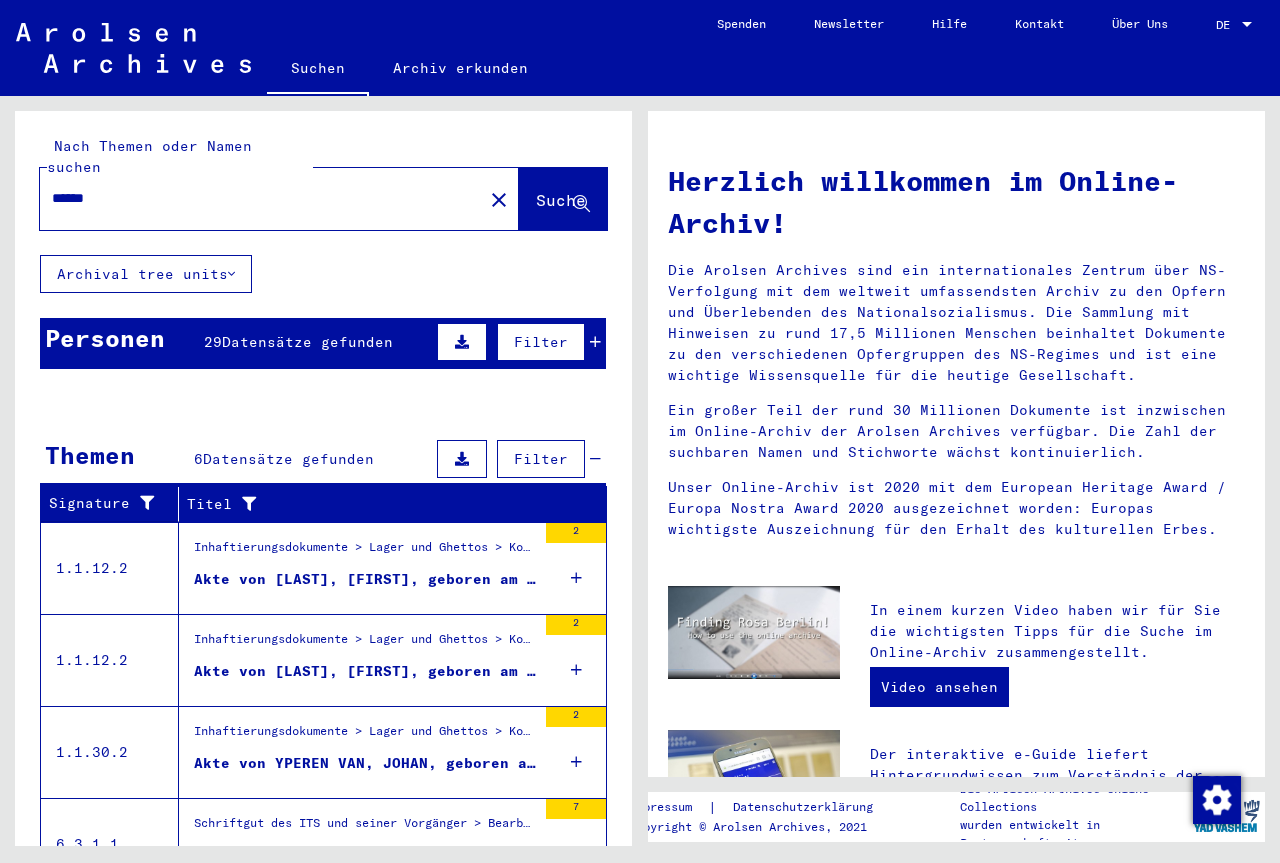 click on "******" at bounding box center (255, 198) 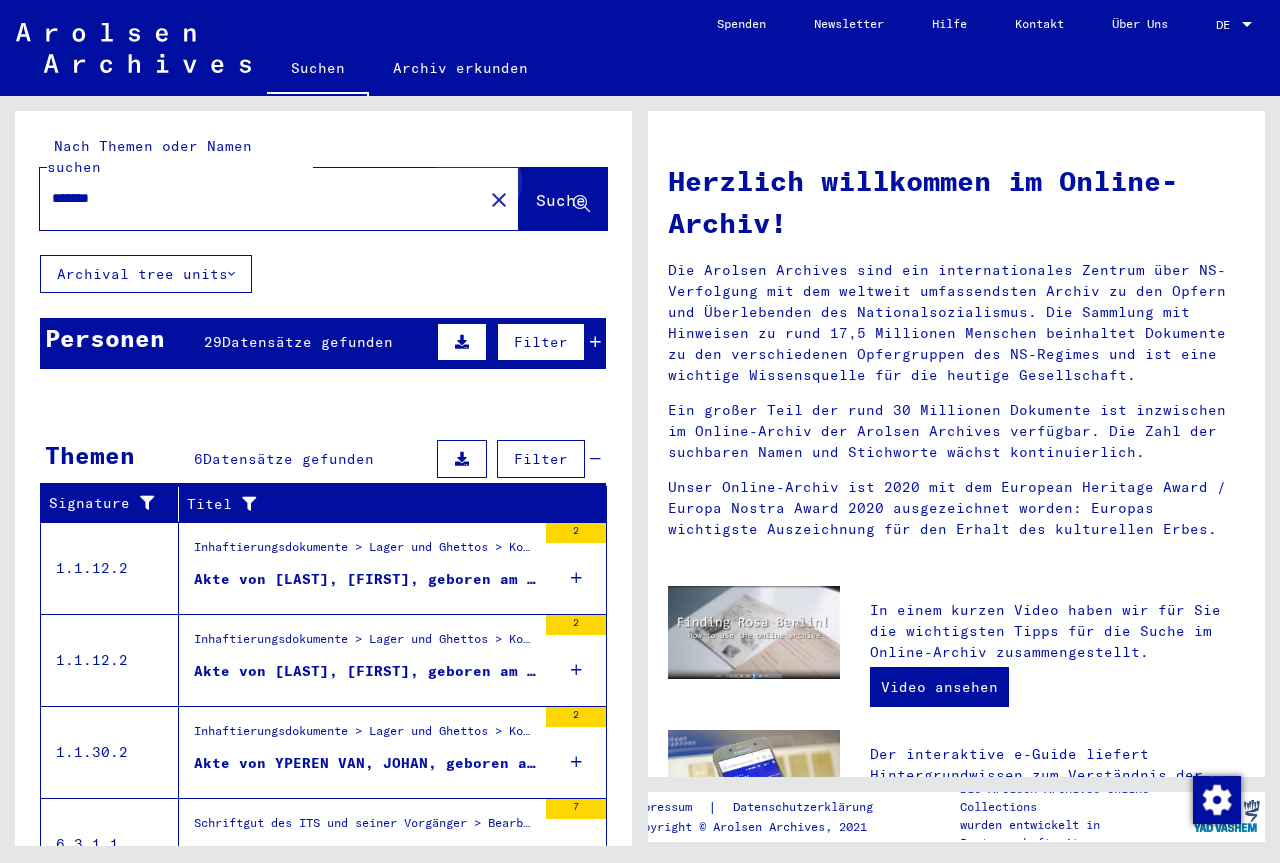 click on "Suche" at bounding box center [561, 200] 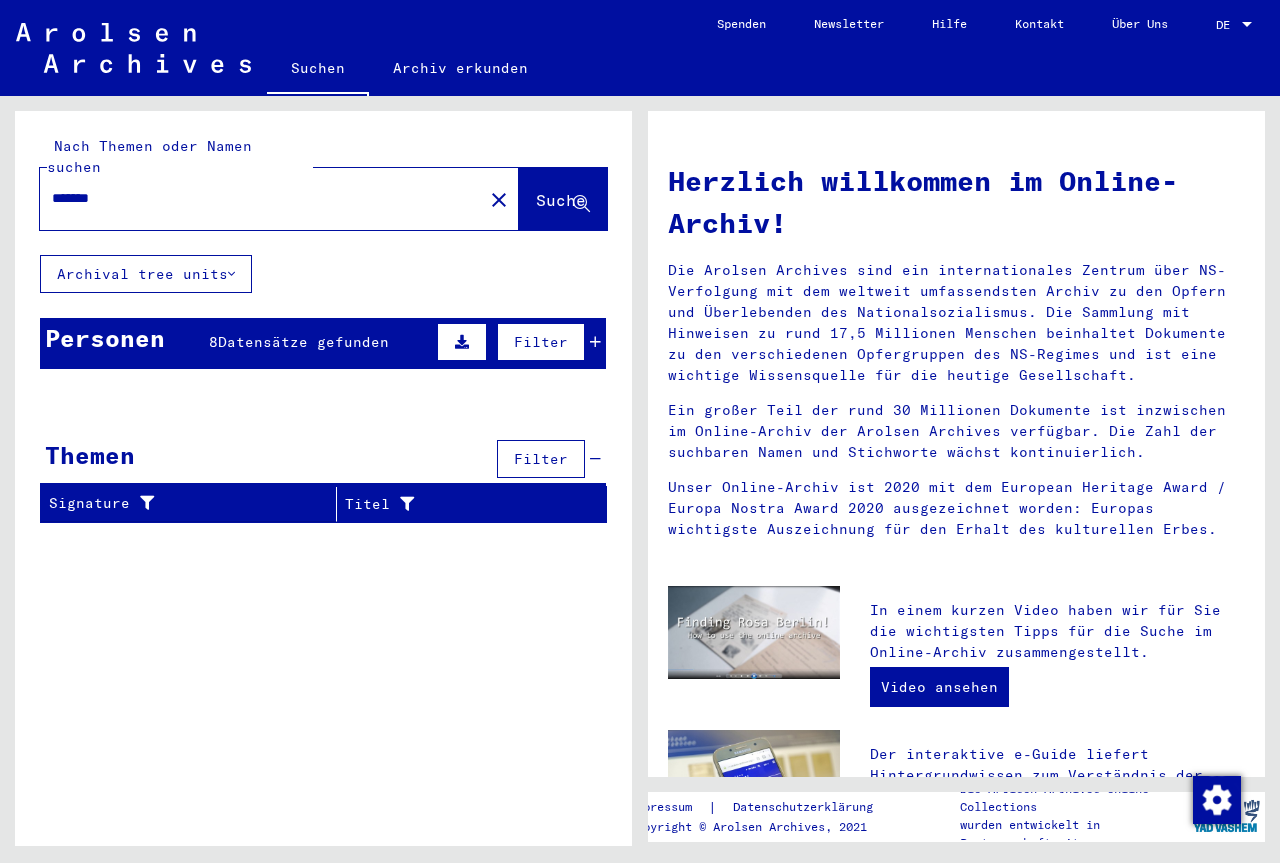 click on "*******" at bounding box center (249, 198) 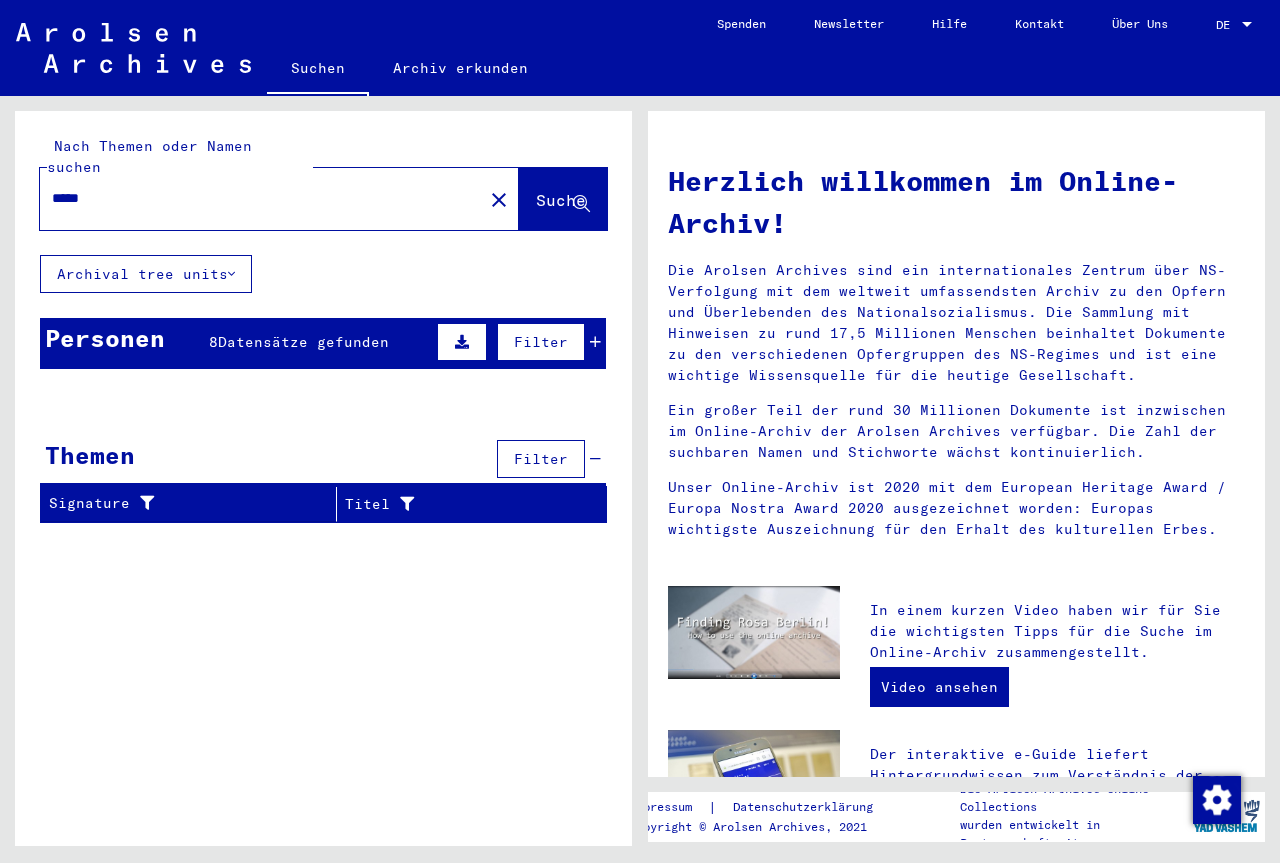 click on "Suche" at bounding box center [561, 200] 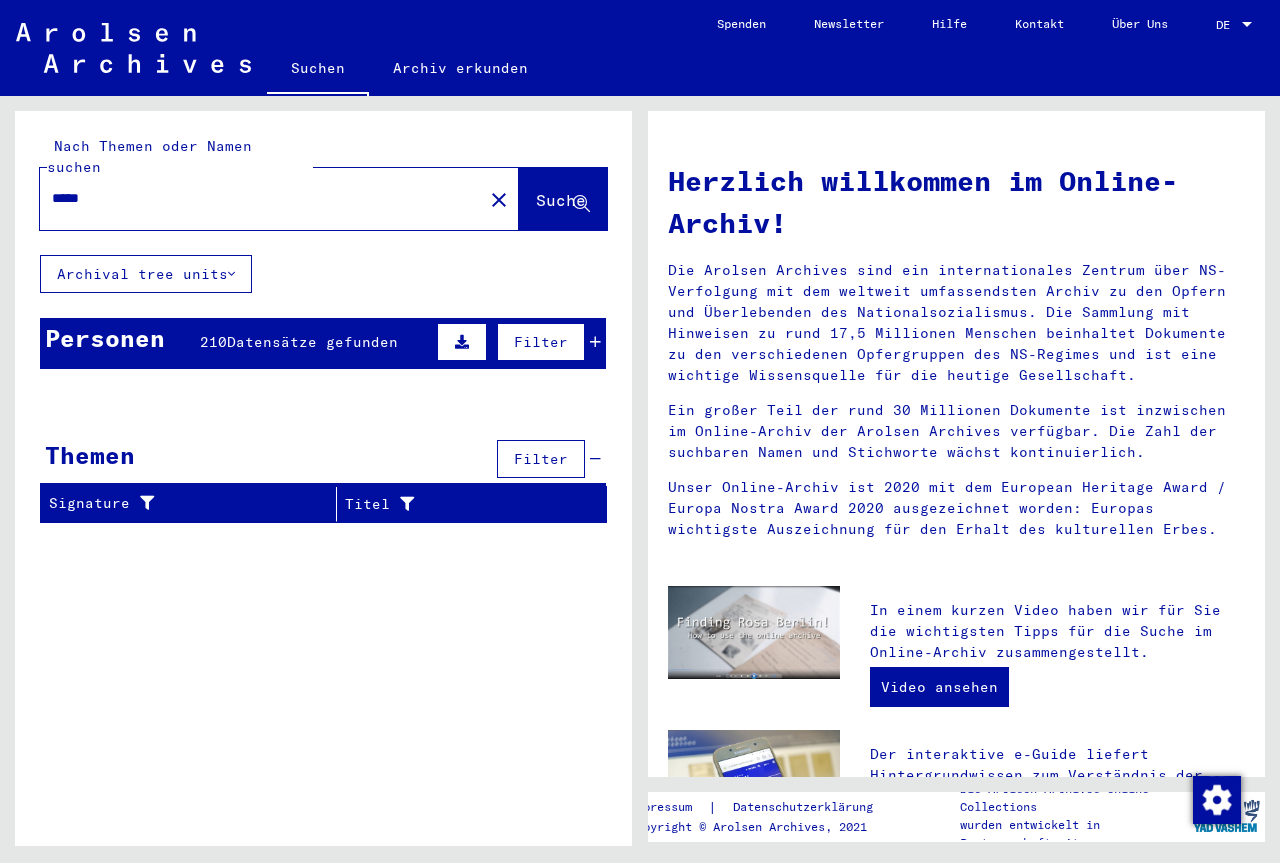 click on "*****" at bounding box center (255, 198) 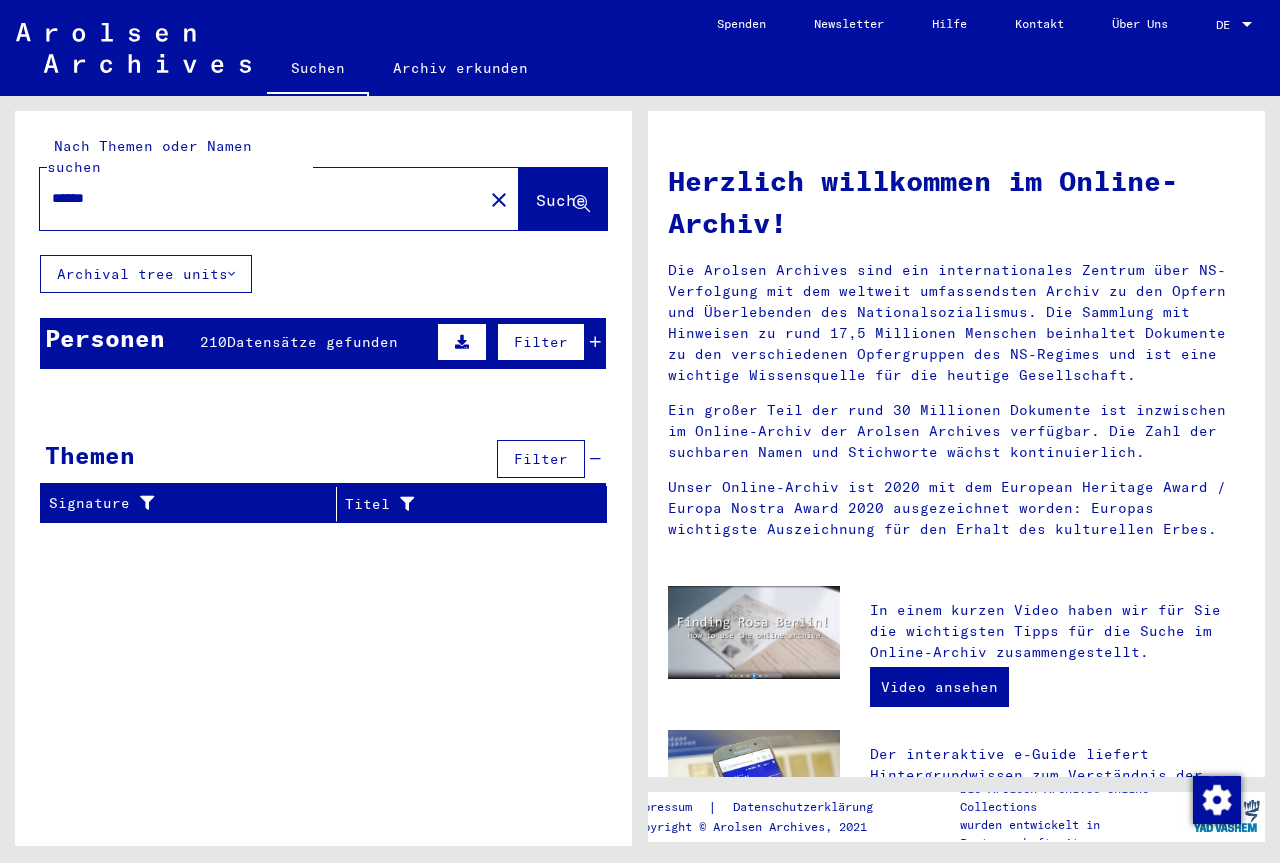 click on "Suche" at bounding box center [561, 200] 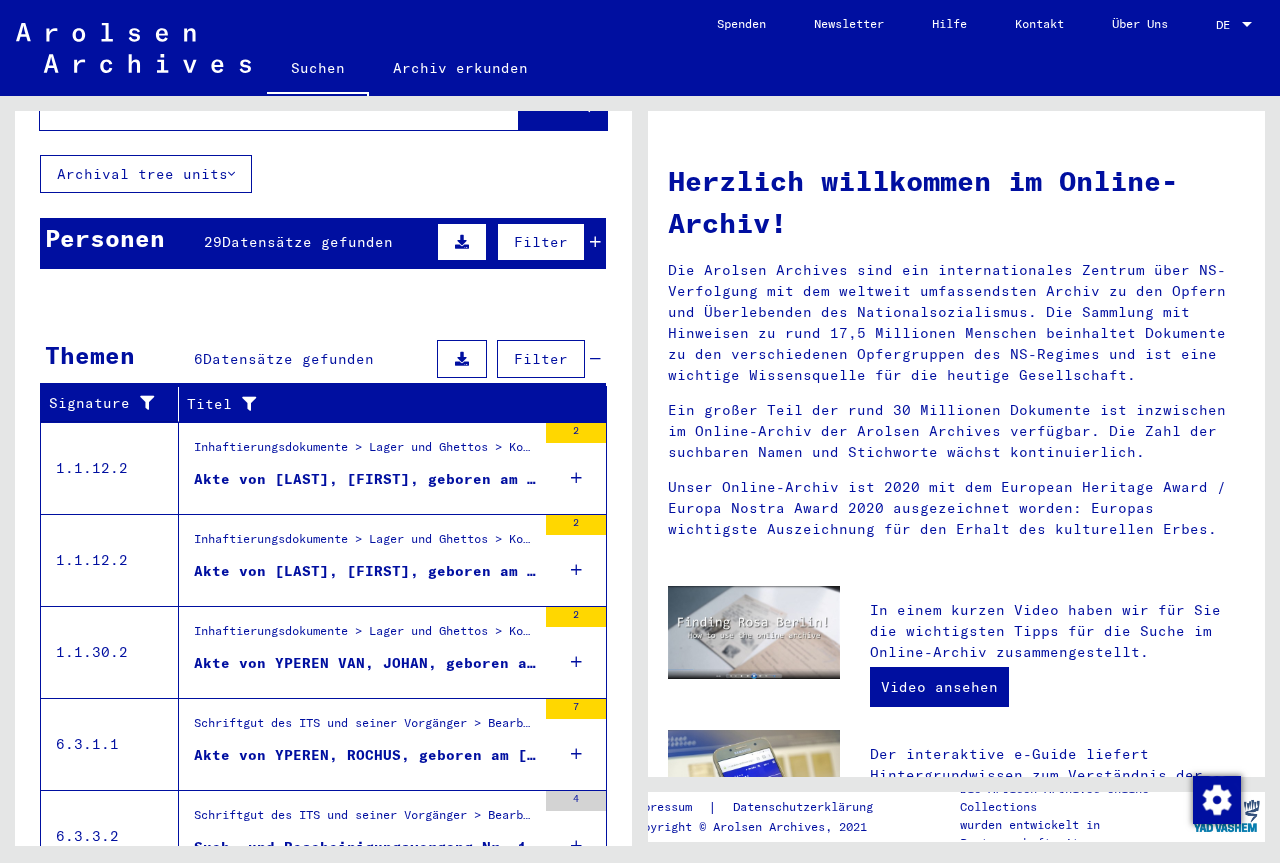 scroll, scrollTop: 175, scrollLeft: 0, axis: vertical 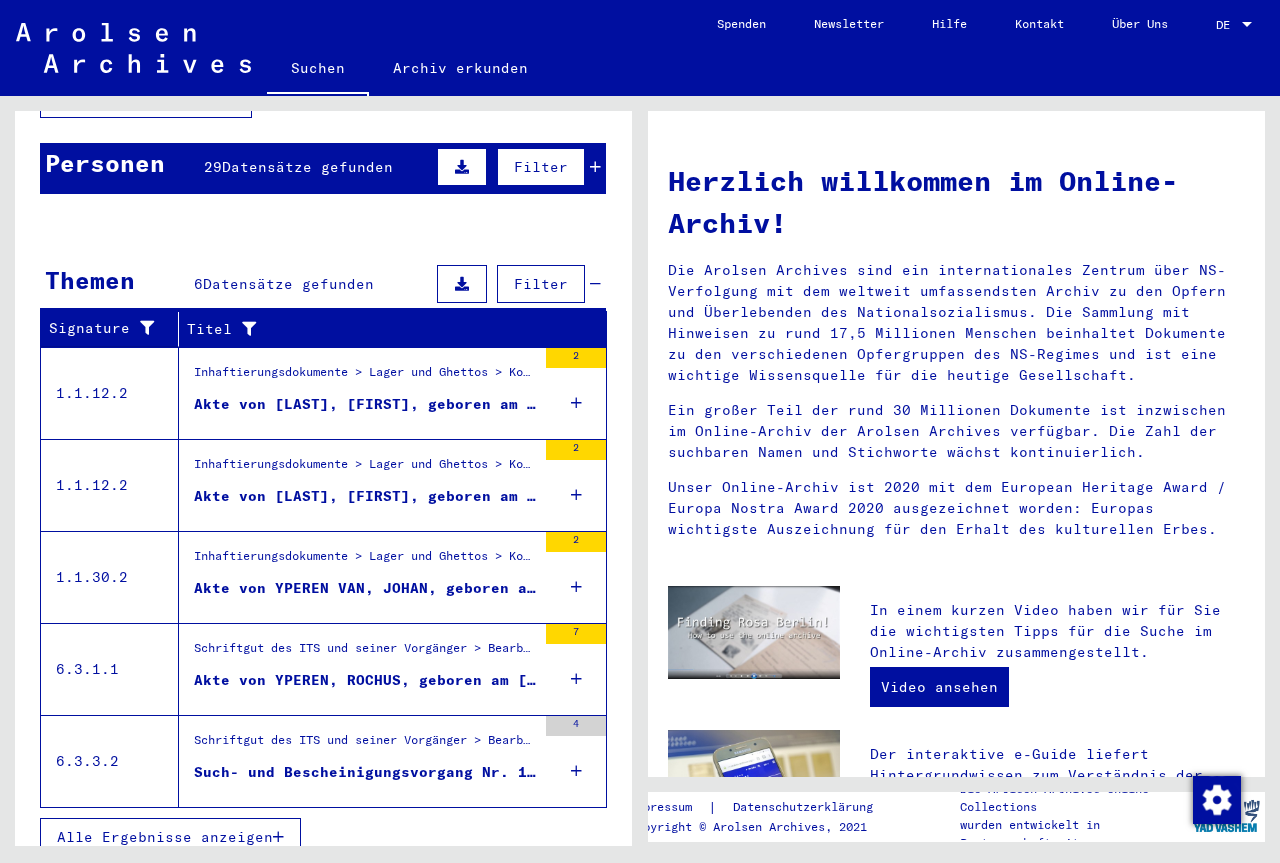 click on "Alle Ergebnisse anzeigen" at bounding box center (165, 837) 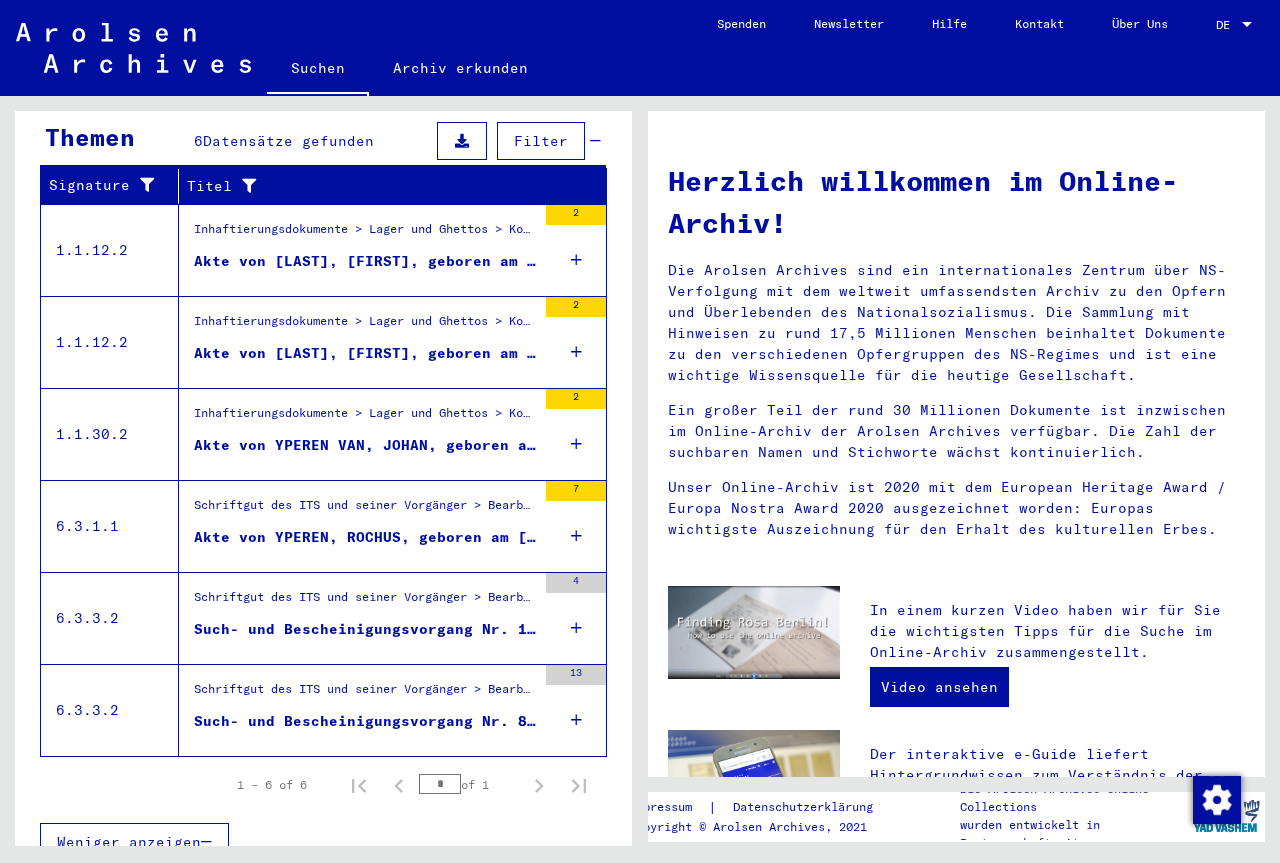 scroll, scrollTop: 323, scrollLeft: 0, axis: vertical 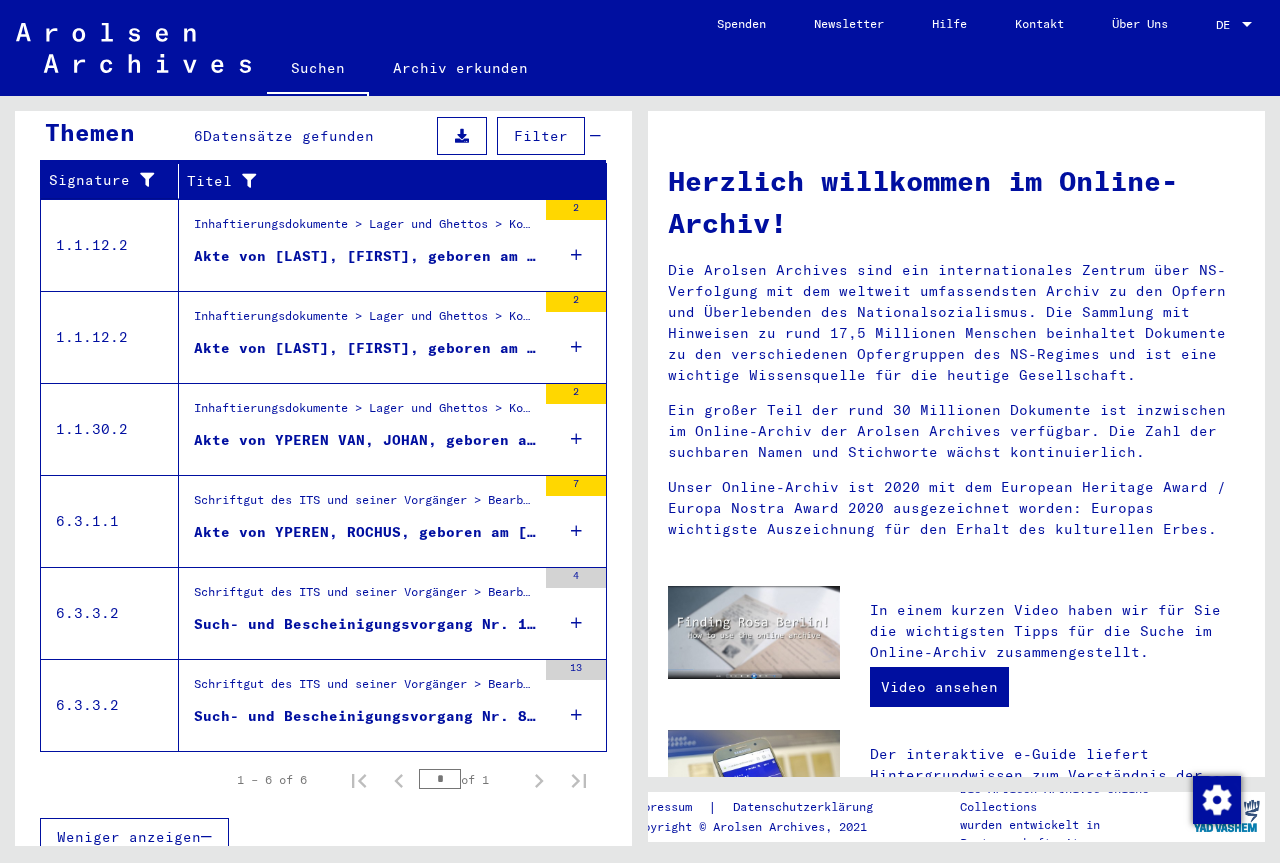 drag, startPoint x: 914, startPoint y: 248, endPoint x: 644, endPoint y: 204, distance: 273.5617 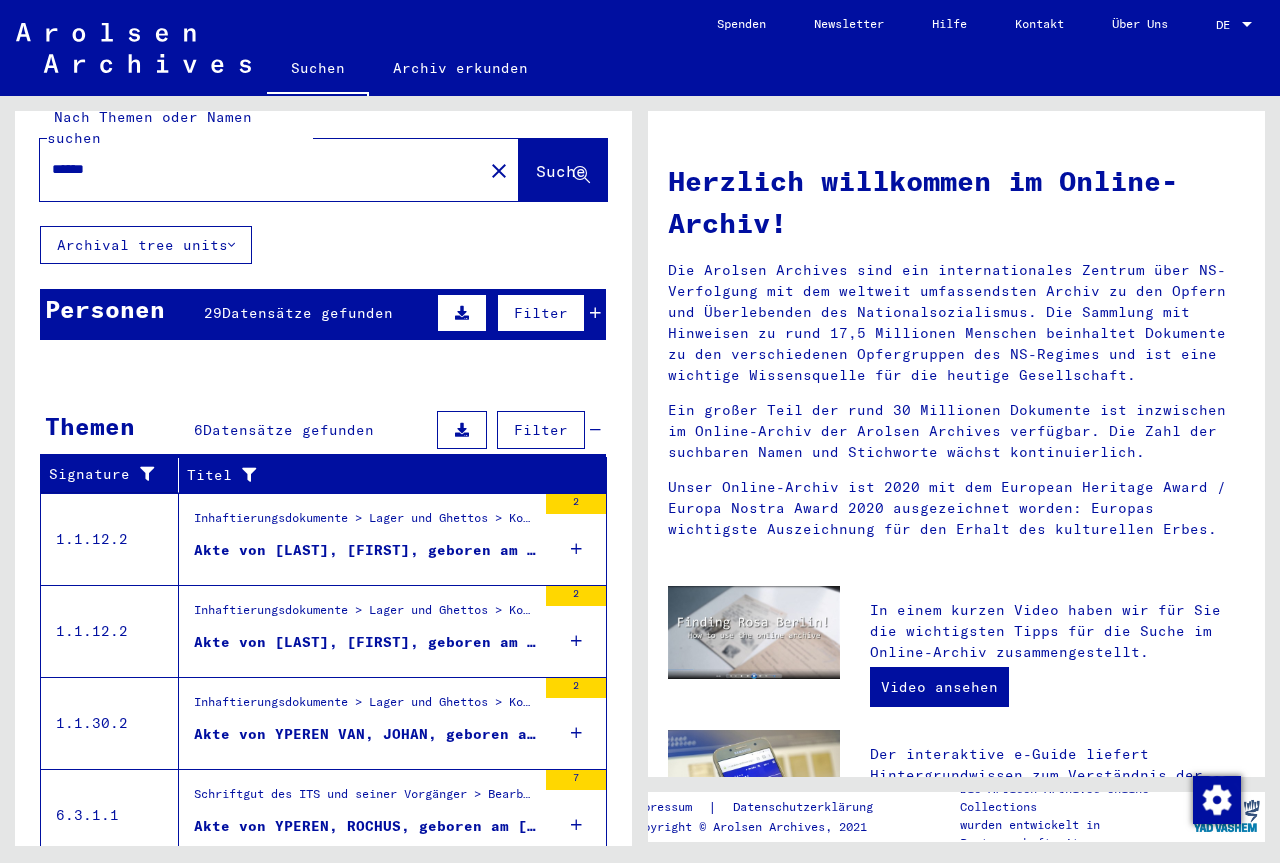 scroll, scrollTop: 23, scrollLeft: 0, axis: vertical 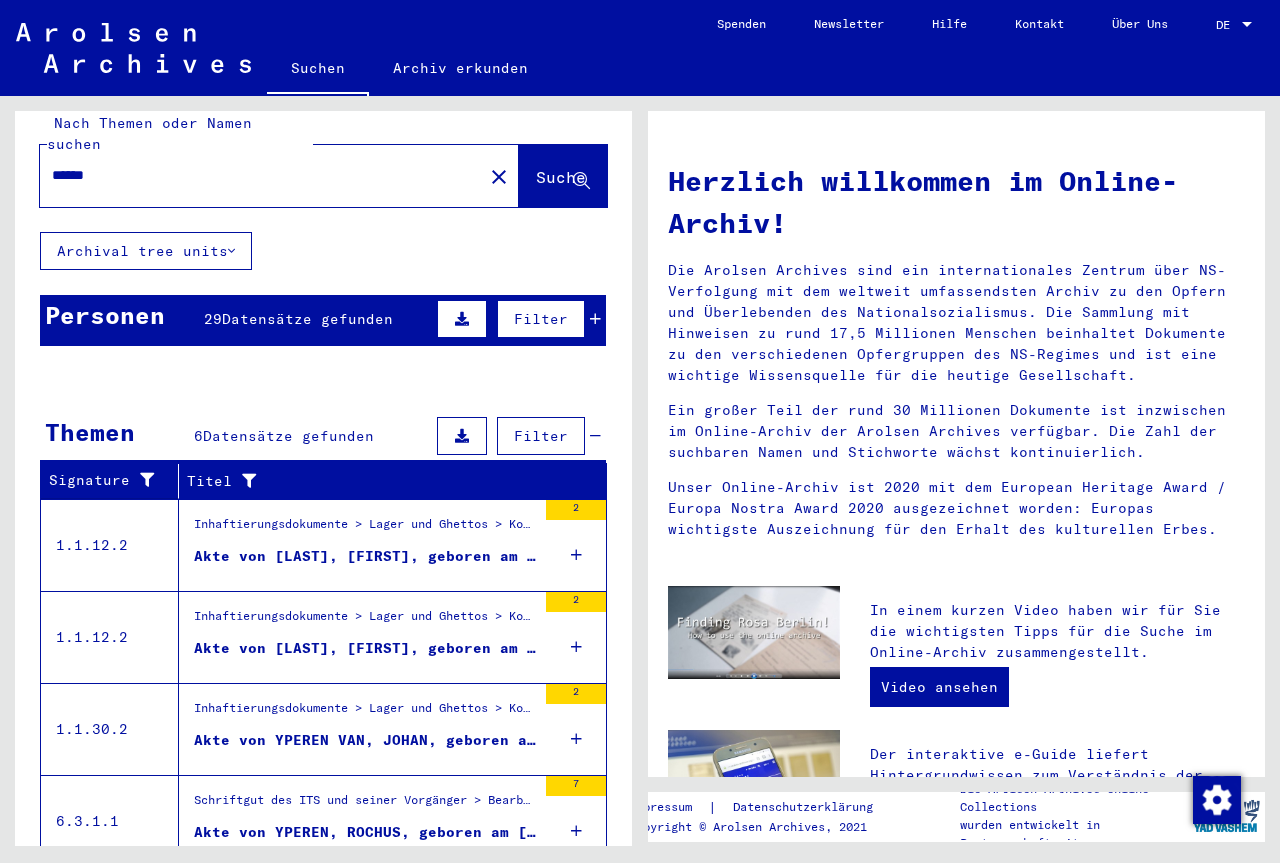 click at bounding box center [462, 319] 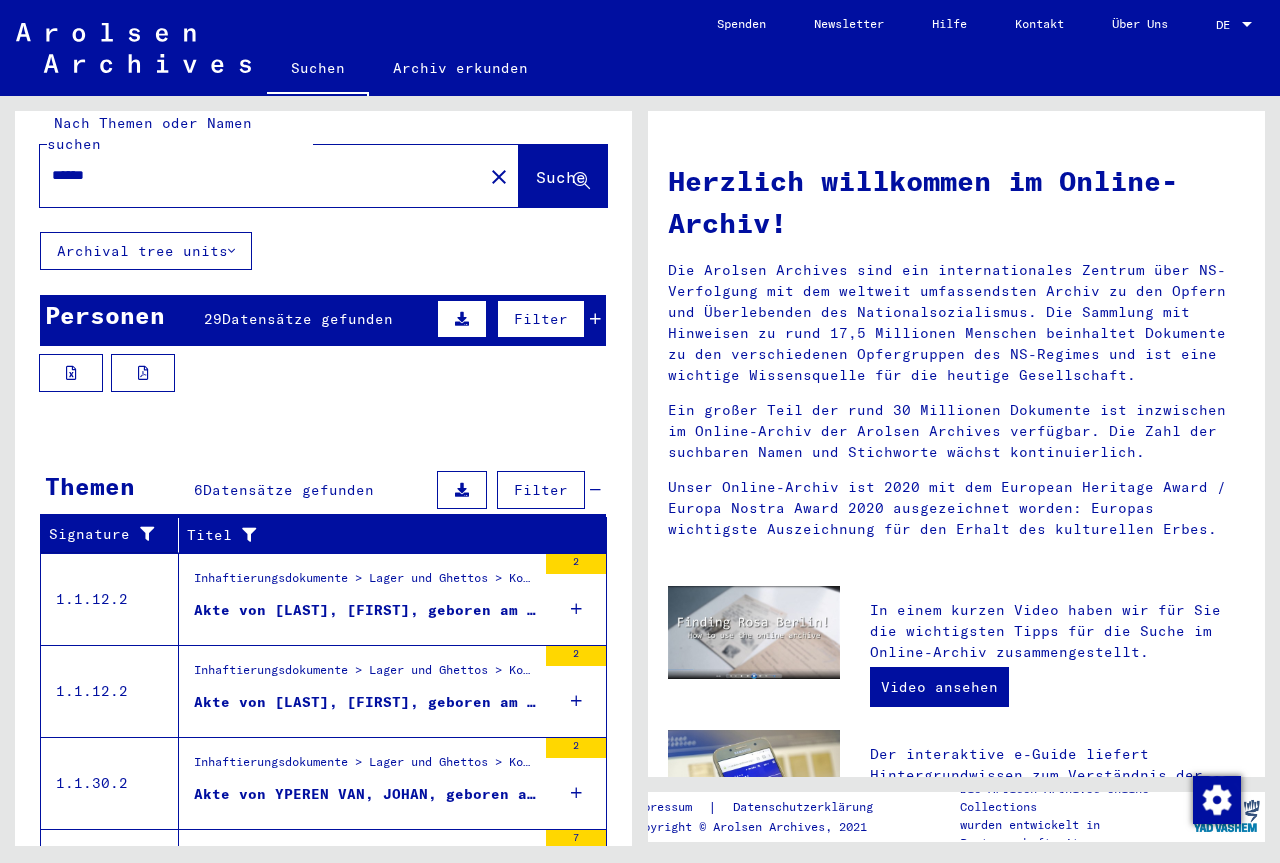 scroll, scrollTop: 0, scrollLeft: 0, axis: both 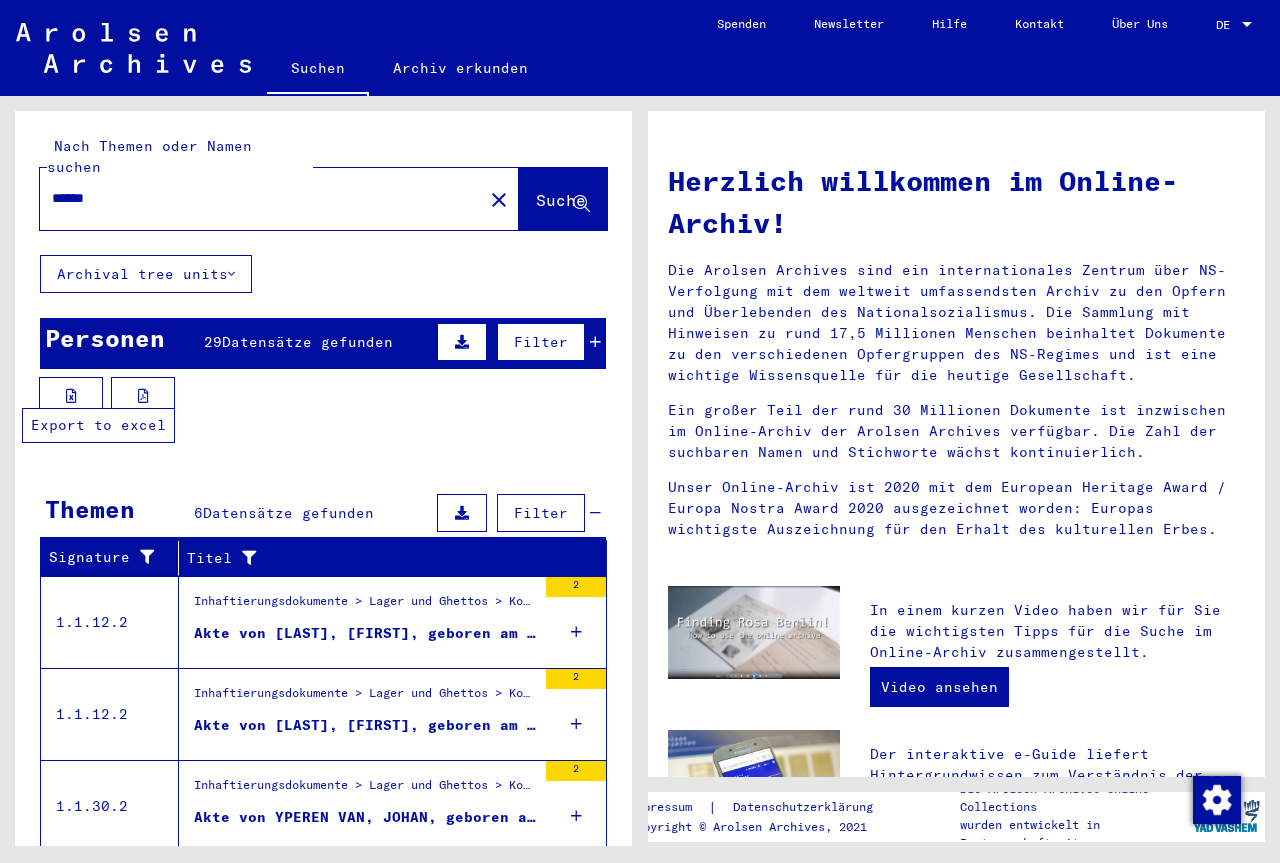 click at bounding box center (71, 396) 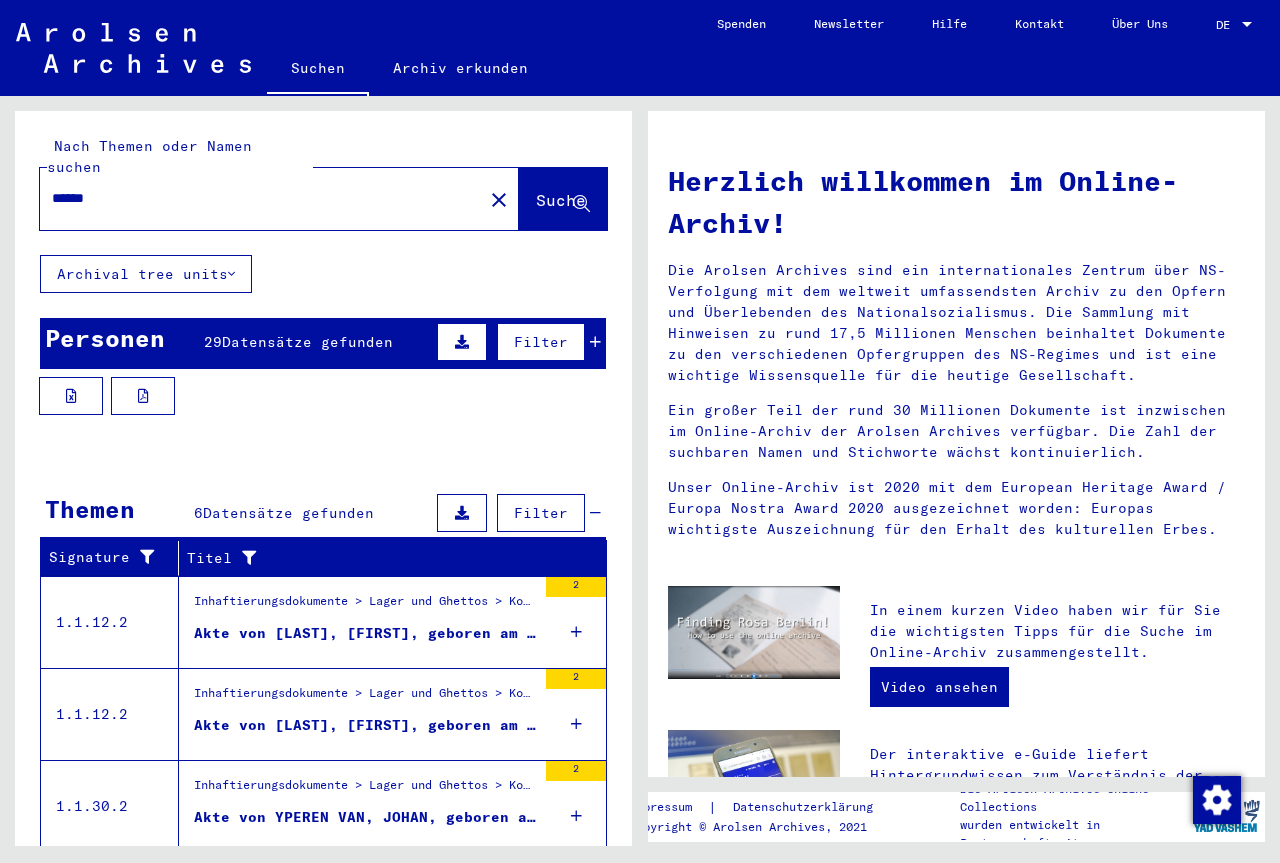 click at bounding box center [231, 274] 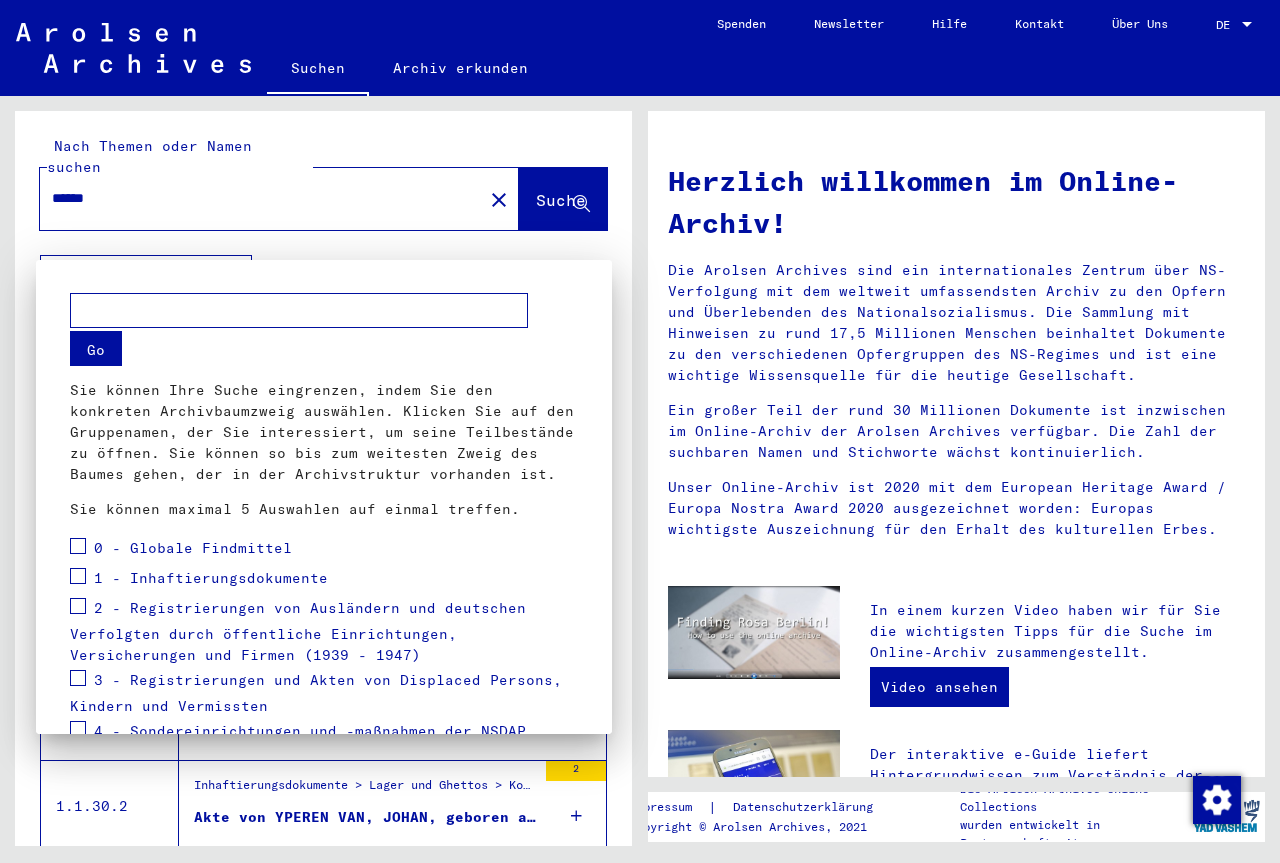 click at bounding box center (640, 431) 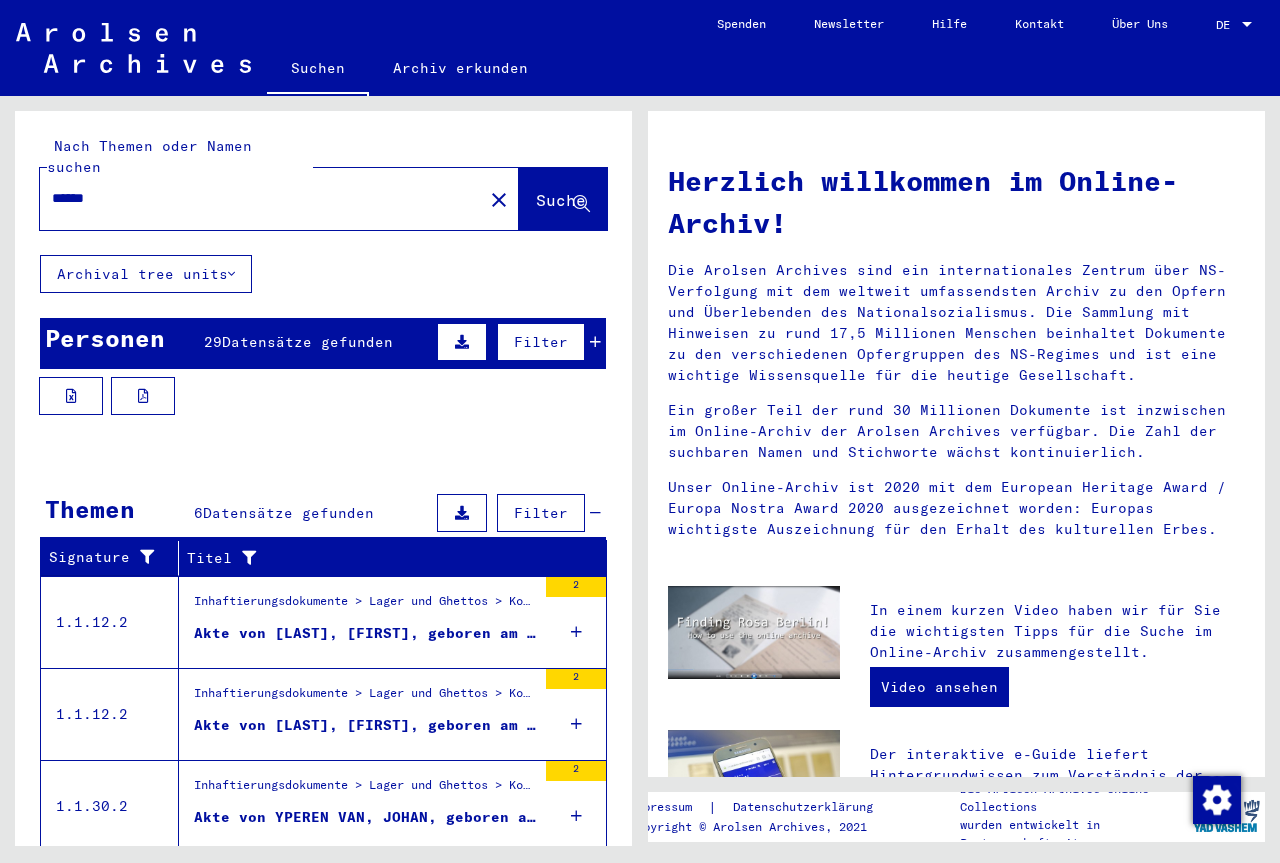 click on "******" at bounding box center [249, 198] 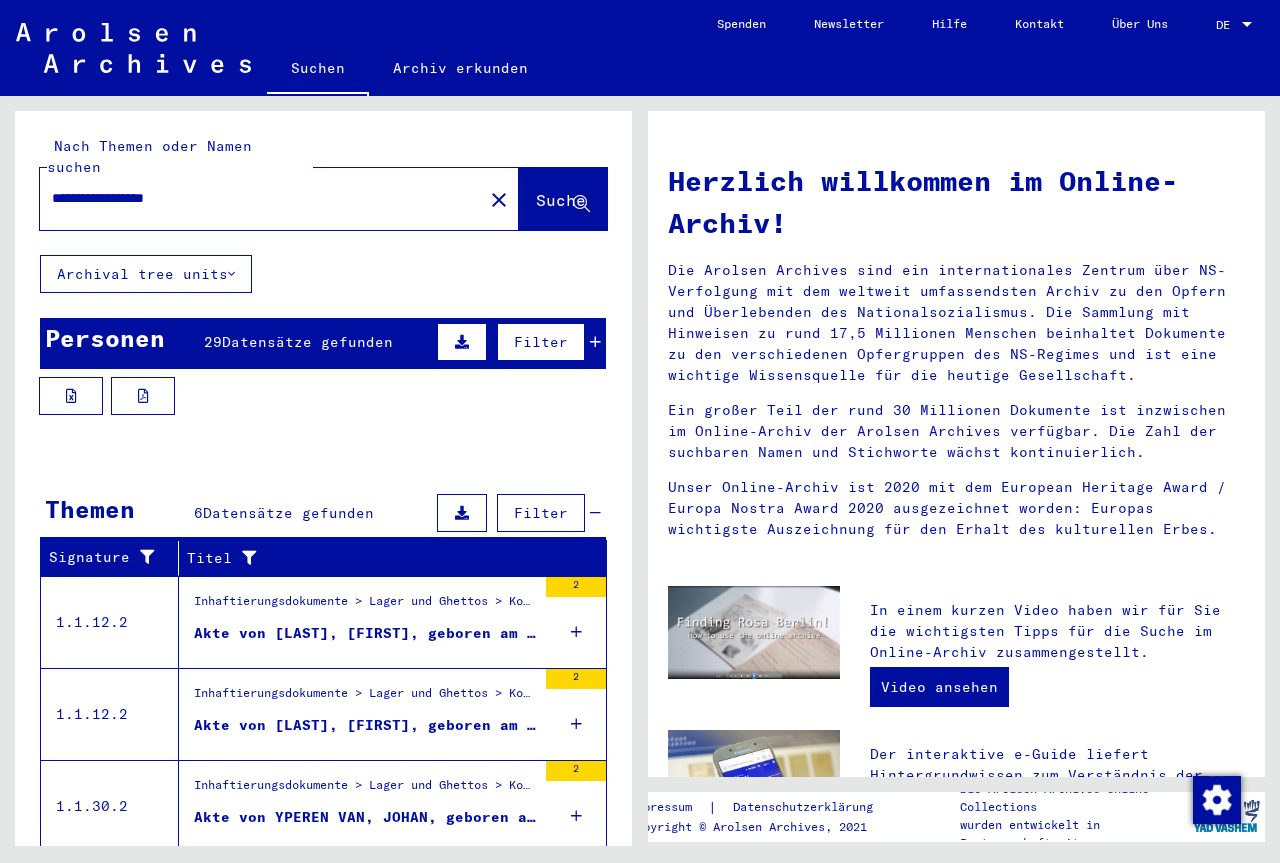 type on "**********" 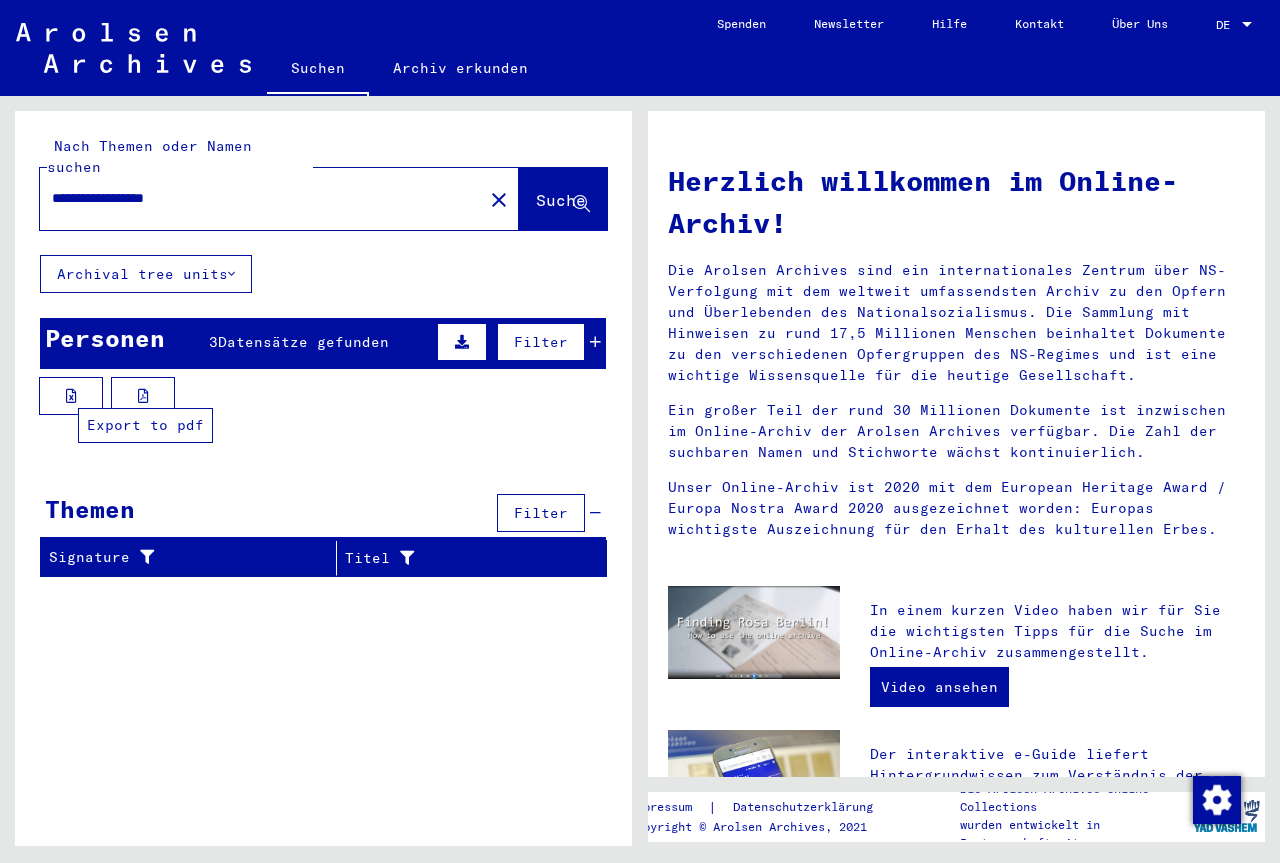 click at bounding box center (143, 396) 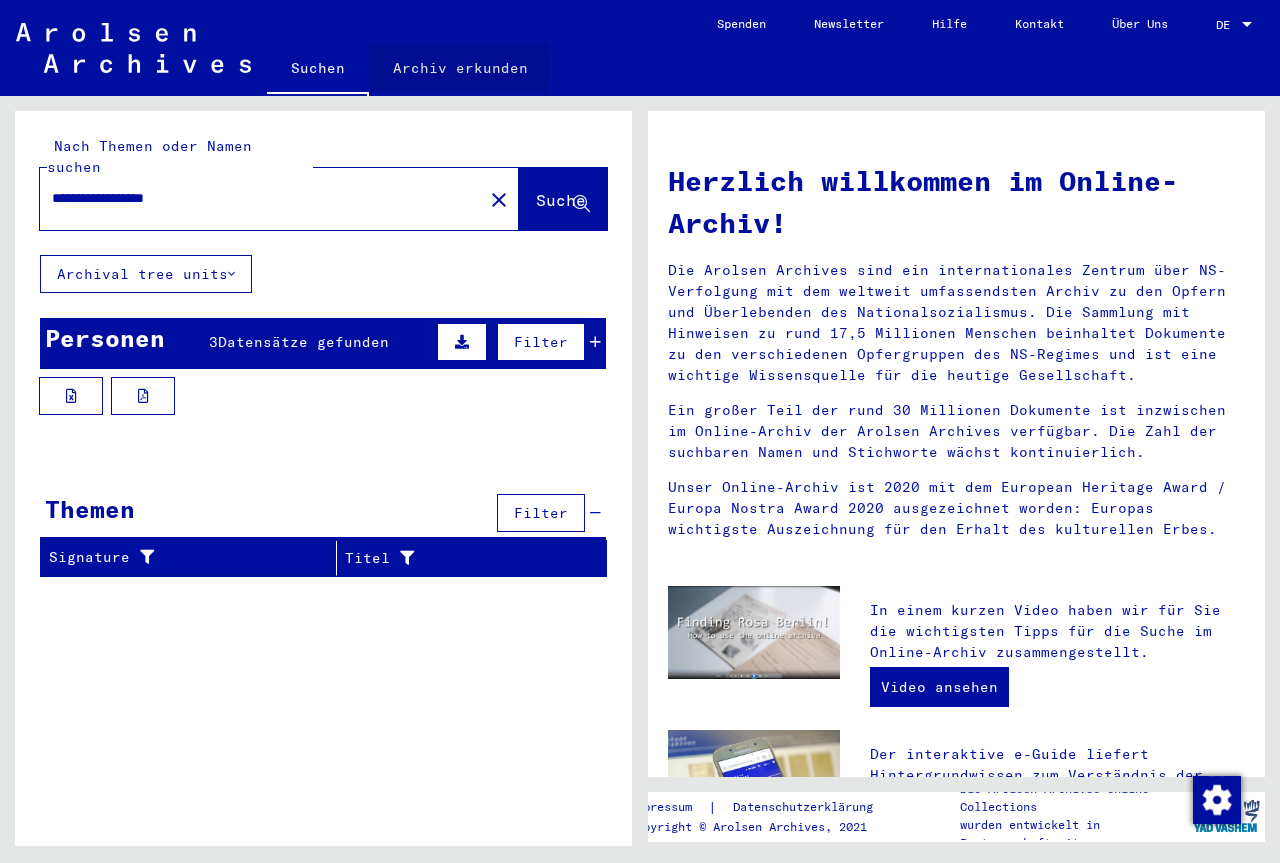 click on "Archiv erkunden" at bounding box center [460, 68] 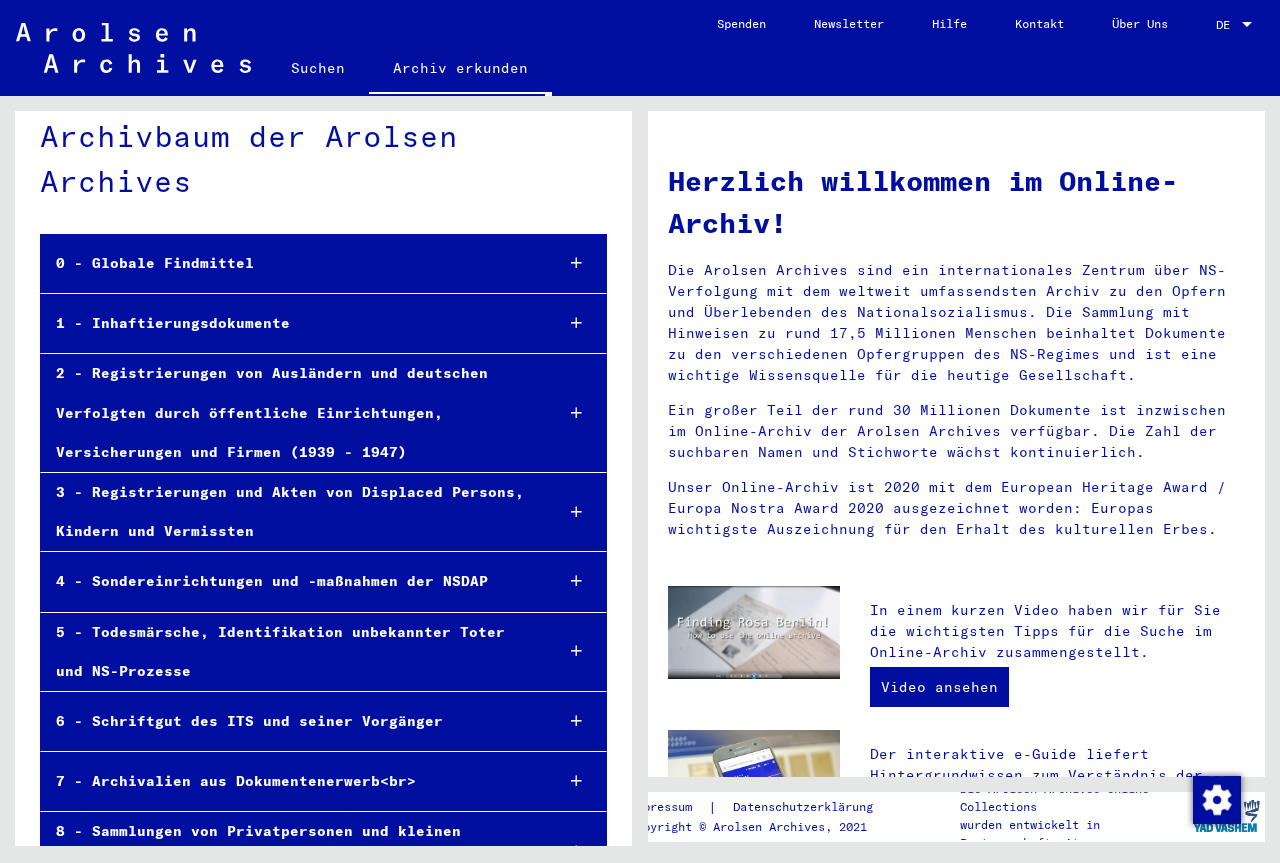 scroll, scrollTop: 0, scrollLeft: 0, axis: both 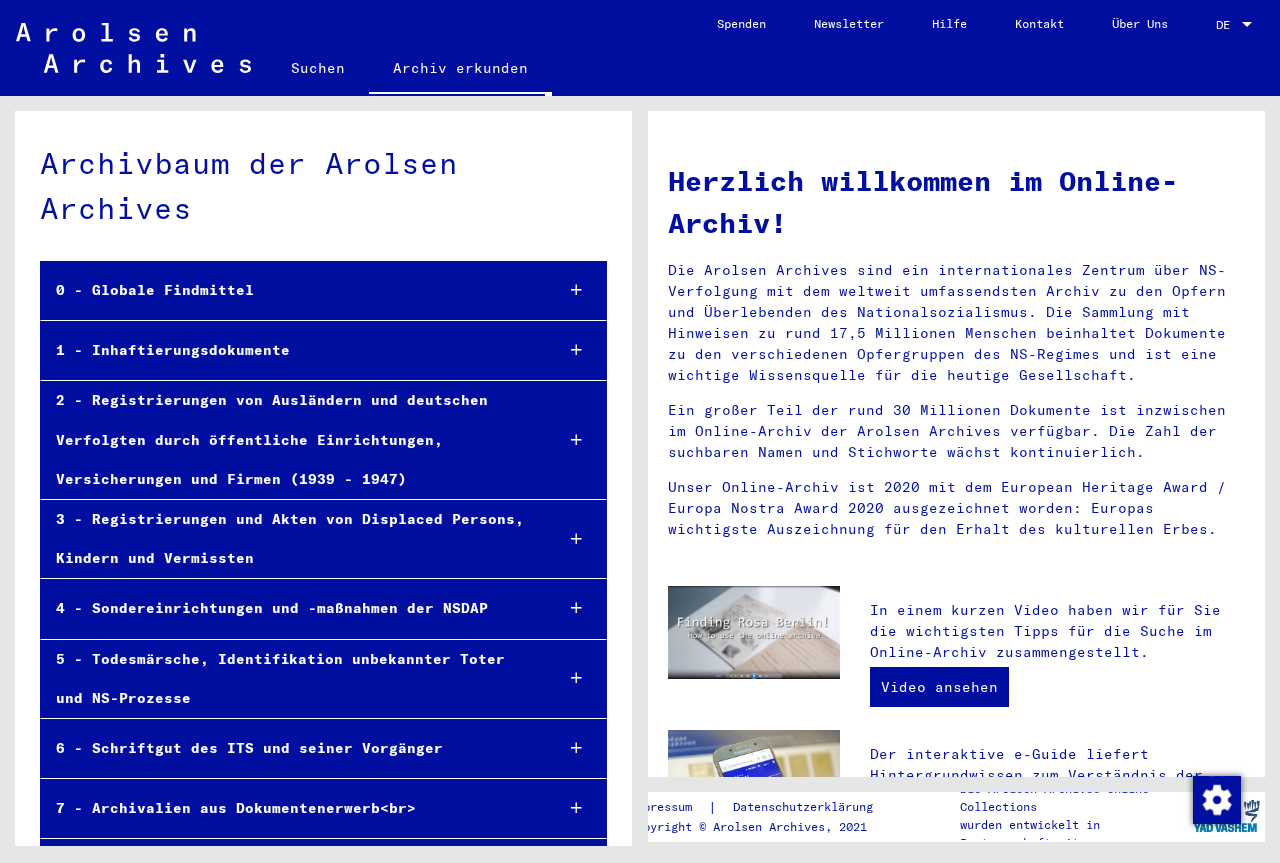 click on "Suchen" at bounding box center [318, 68] 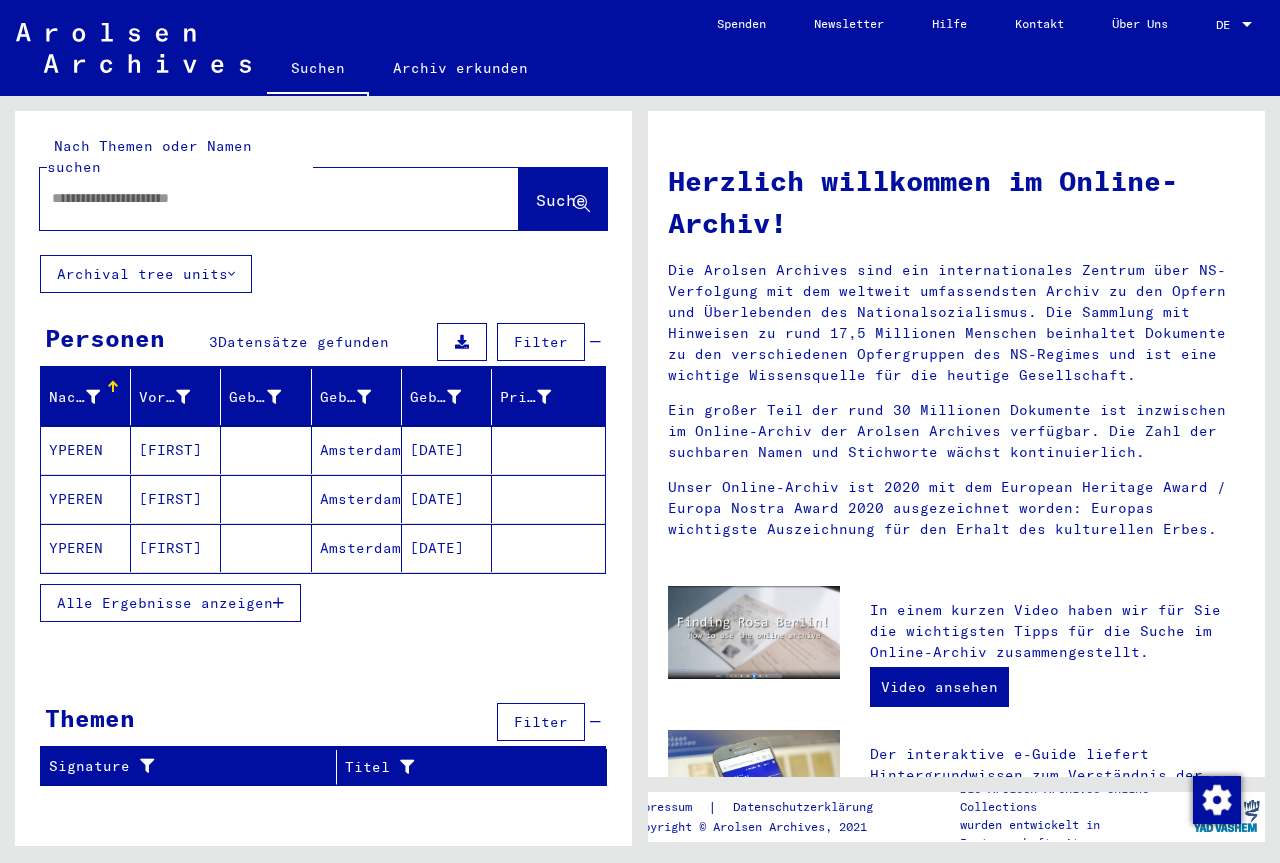 click on "YPEREN" at bounding box center (86, 450) 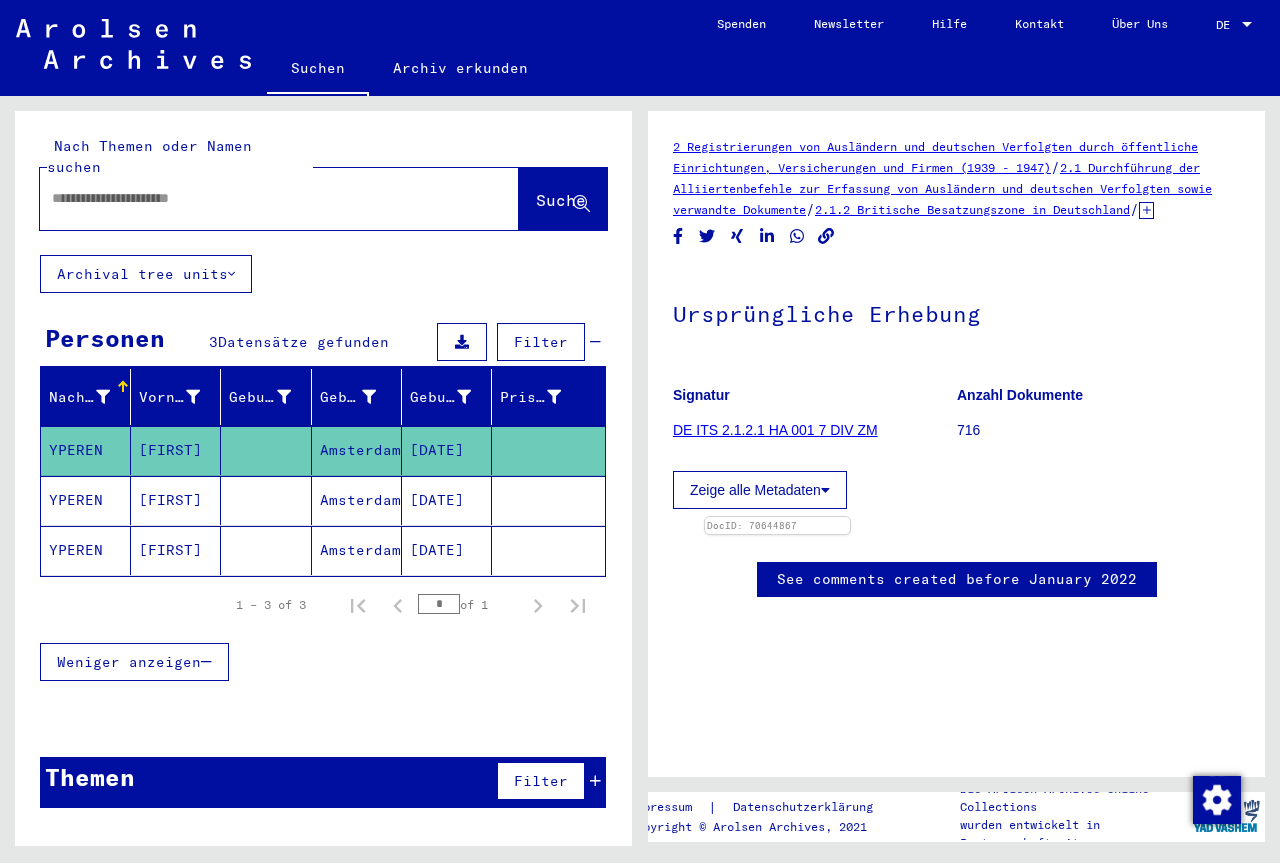 scroll, scrollTop: 0, scrollLeft: 0, axis: both 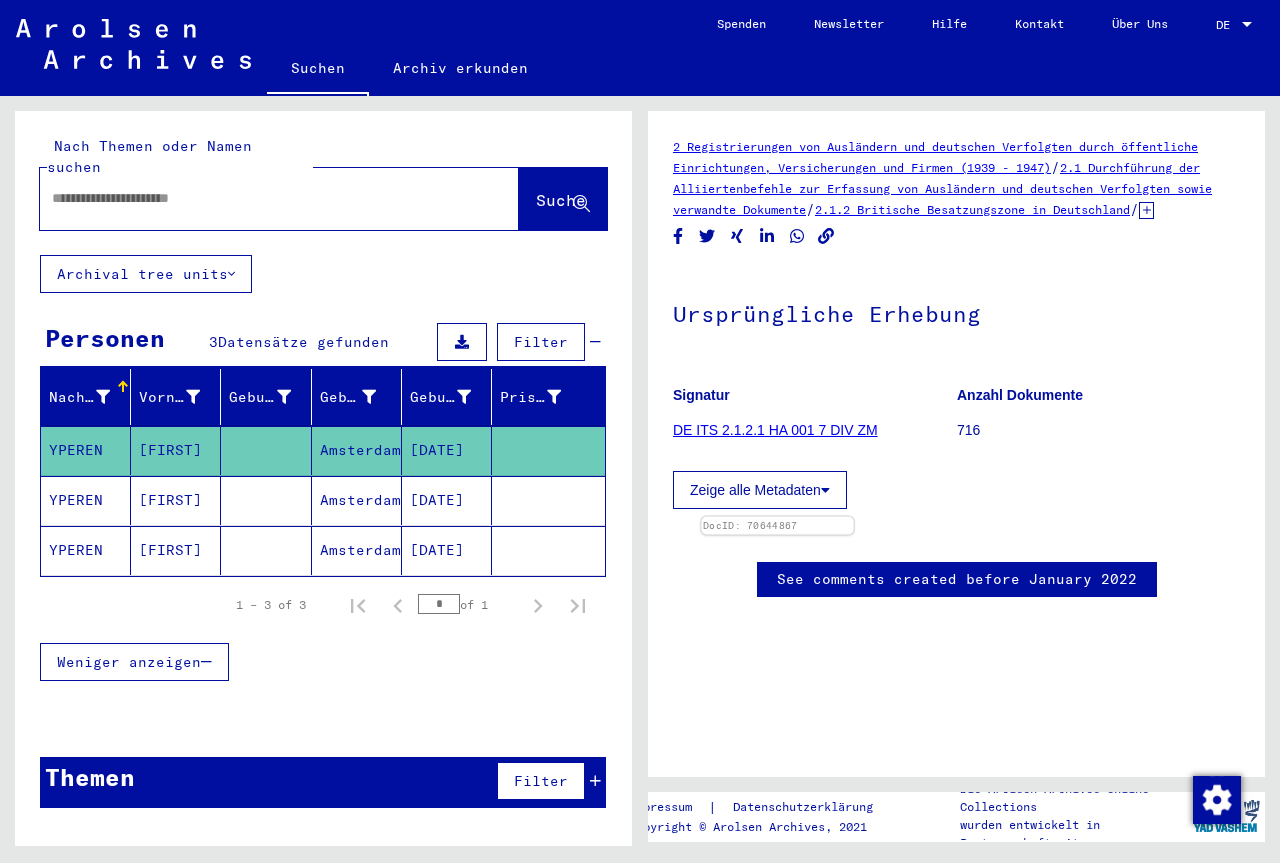 copy on "2 Registrierungen von Ausländern und deutschen Verfolgten durch öffentliche Einrichtungen, Versicherungen und Firmen (1939 - 1947)   /   2.1 Durchführung der Alliiertenbefehle zur Erfassung von Ausländern und deutschen Verfolgten sowie verwandte Dokumente   /   2.1.2 Britische Besatzungszone in Deutschland   /   2.1.2.1 Listen von Angehörigen der Vereinten Nationen, anderer Ausländer, deutscher Juden und Staatenloser, britische Zone   /   2.1.2.1 HA Unterlagen aus Hamburg   /   2.1.2.1 HA 001 Dokumente aus dem Landkreis Hamburg (SK)   /   2.1.2.1 HA 001 7 Informationen über Ausländer, die sich während des Kriegs im Kreis Hamburg (SK) aufhielten   /   2.1.2.1 HA 001 7 DIV Nationalität/Herkunft der aufgeführten Personen: Verschiedene   /  Ursprüngliche Erhebung  Signatur DE ITS 2.1.2.1 HA 001 7 DIV ZM Anzahl Dokumente 716 Zeige alle Metadaten  DocID: 70644867" 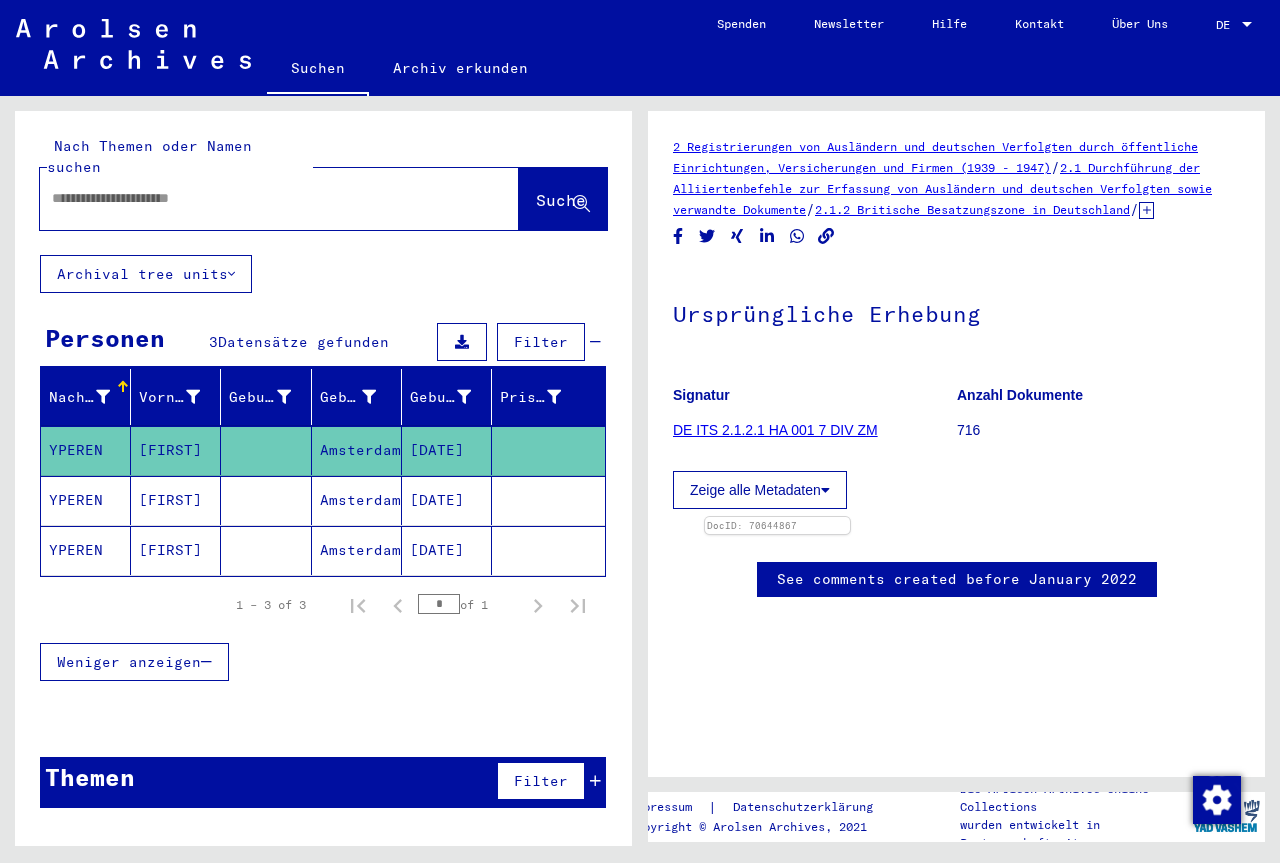 click on "See comments created before January 2022" at bounding box center (956, 600) 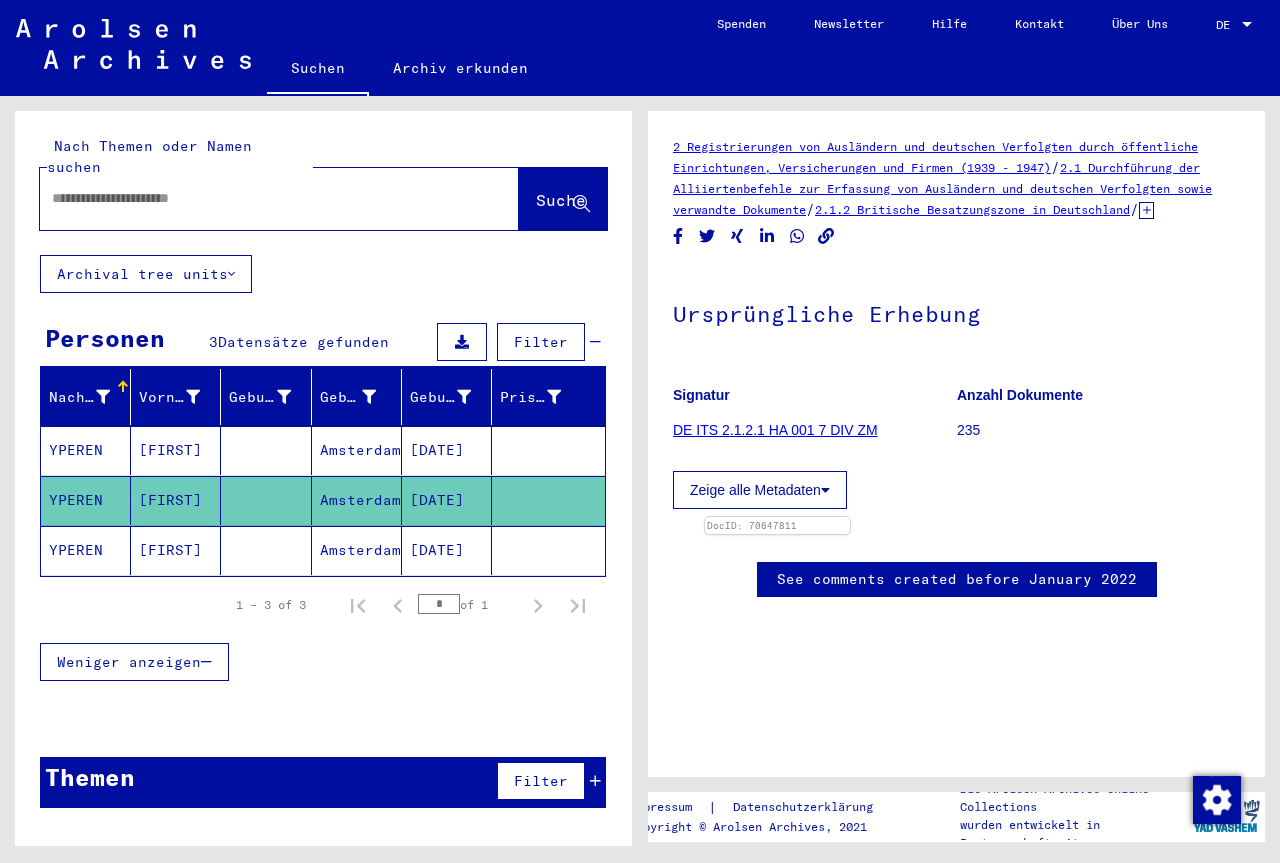 scroll, scrollTop: 0, scrollLeft: 0, axis: both 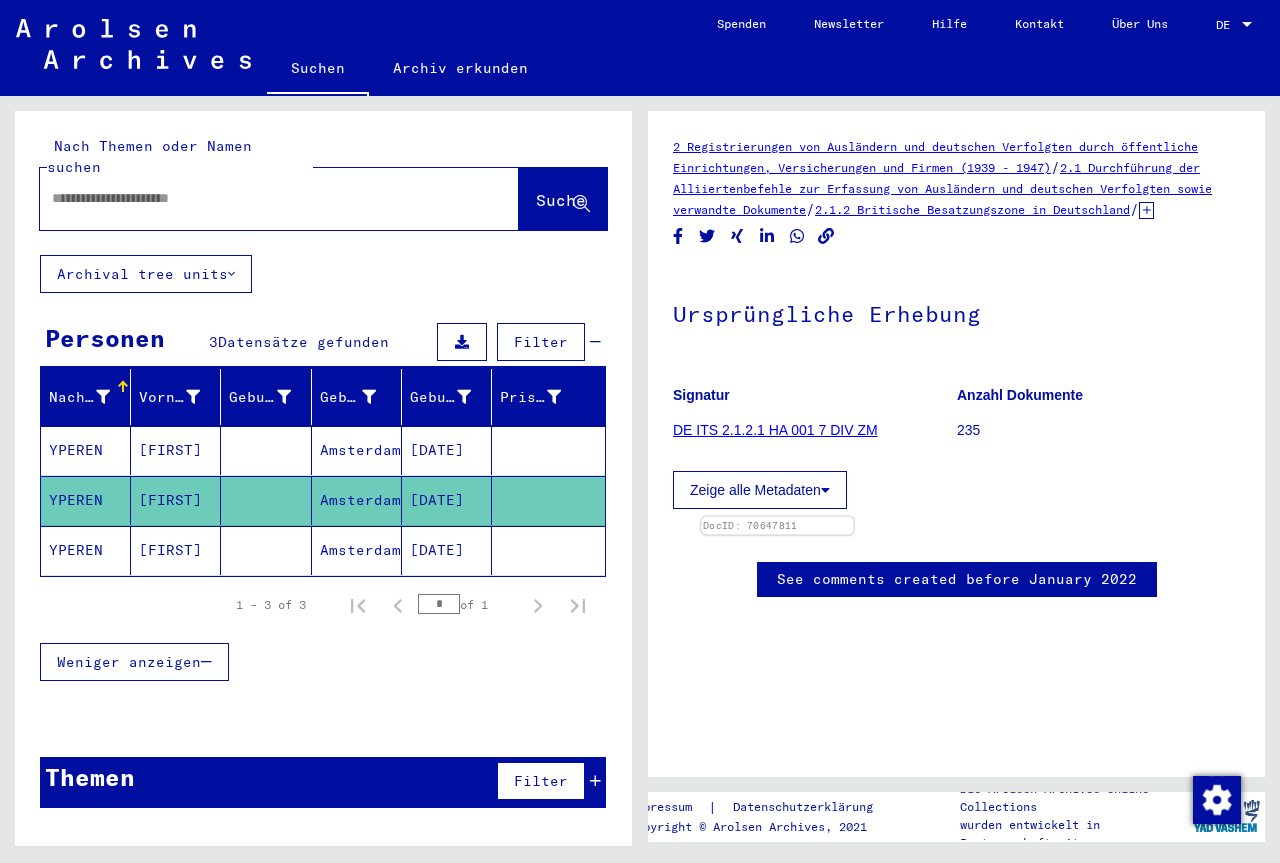 drag, startPoint x: 660, startPoint y: 143, endPoint x: 912, endPoint y: 581, distance: 505.3197 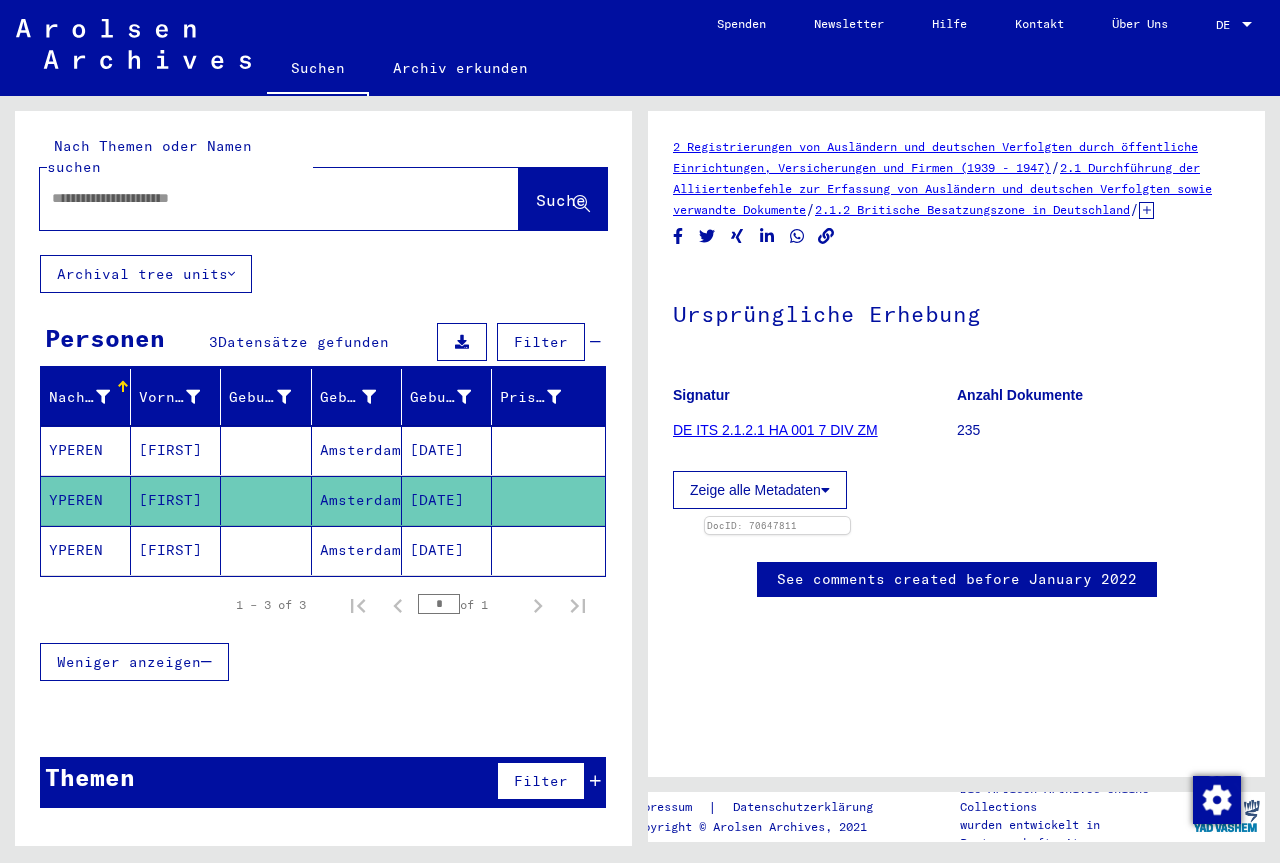 click on "DocID: 70647811" at bounding box center [956, 525] 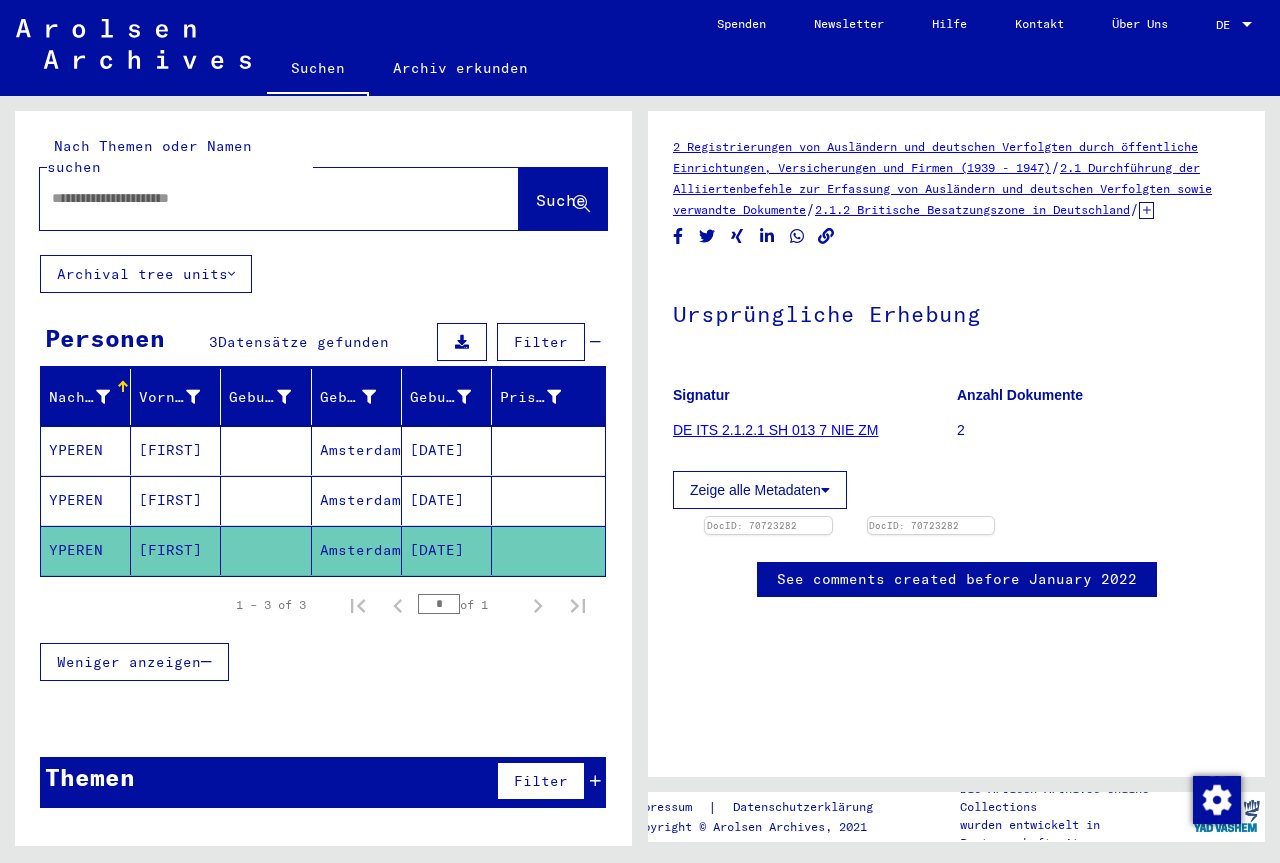 scroll, scrollTop: 0, scrollLeft: 0, axis: both 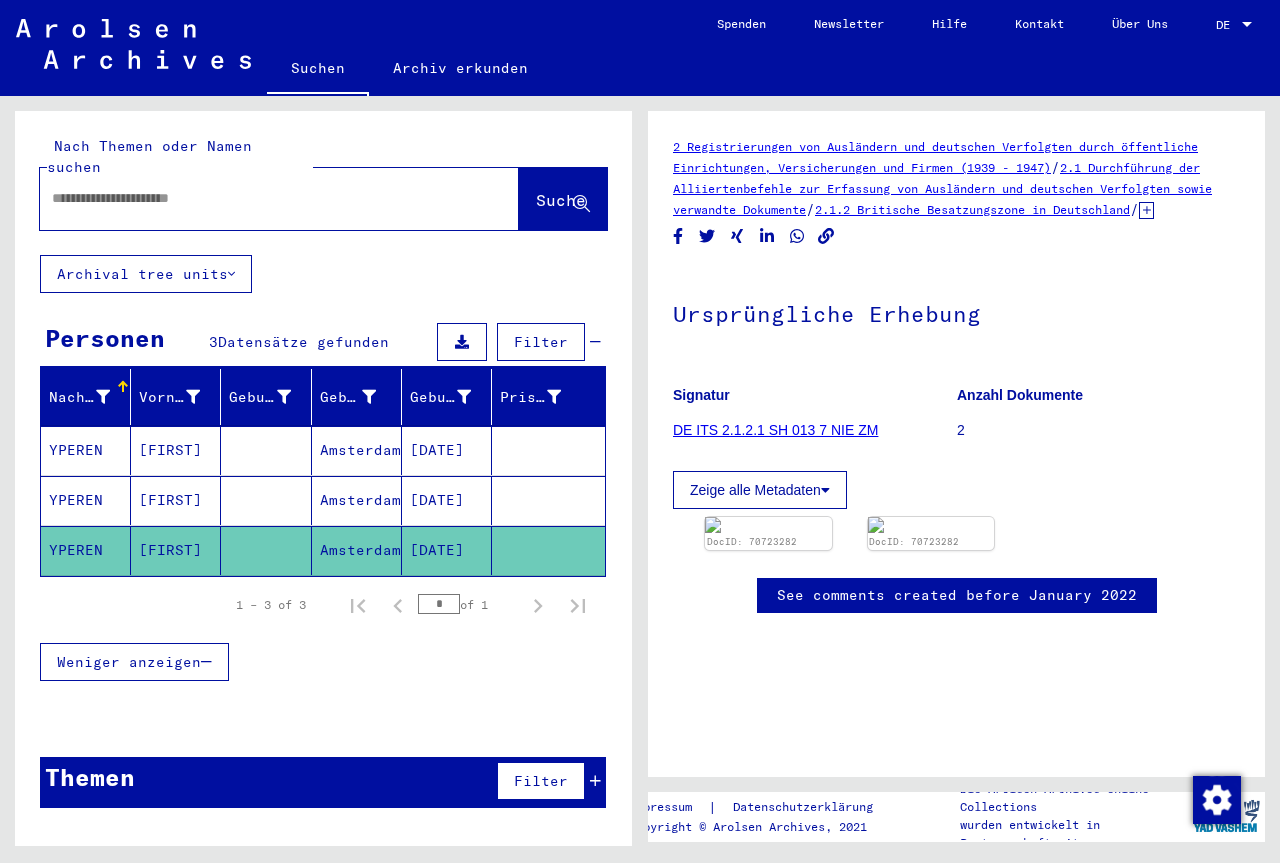 click on "2 Registrierungen von Ausländern und deutschen Verfolgten durch öffentliche Einrichtungen, Versicherungen und Firmen (1939 - 1947)   /   2.1 Durchführung der Alliiertenbefehle zur Erfassung von Ausländern und deutschen Verfolgten sowie verwandte Dokumente   /   2.1.2 Britische Besatzungszone in Deutschland   /   2.1.2.1 Listen von Angehörigen der Vereinten Nationen, anderer Ausländer, deutscher Juden und Staatenloser, britische Zone   /   2.1.2.1 SH Unterlagen aus Schleswig-Holstein   /   2.1.2.1 SH 013 Dokumente aus dem Landkreis Pinneberg   /   2.1.2.1 SH 013 7 Informationen über Ausländer, die sich während des Kriegs im Kreis Pinneberg aufhielten   /   2.1.2.1 SH 013 7 NIE Nationalität/Herkunft der aufgeführten Personen: Niederländisch   /  Ursprüngliche Erhebung  Signatur DE ITS 2.1.2.1 SH 013 7 NIE ZM Anzahl Dokumente 2 Zeige alle Metadaten  DocID: 70723282 DocID: 70723282 See comments created before [DATE]" at bounding box center [956, 395] 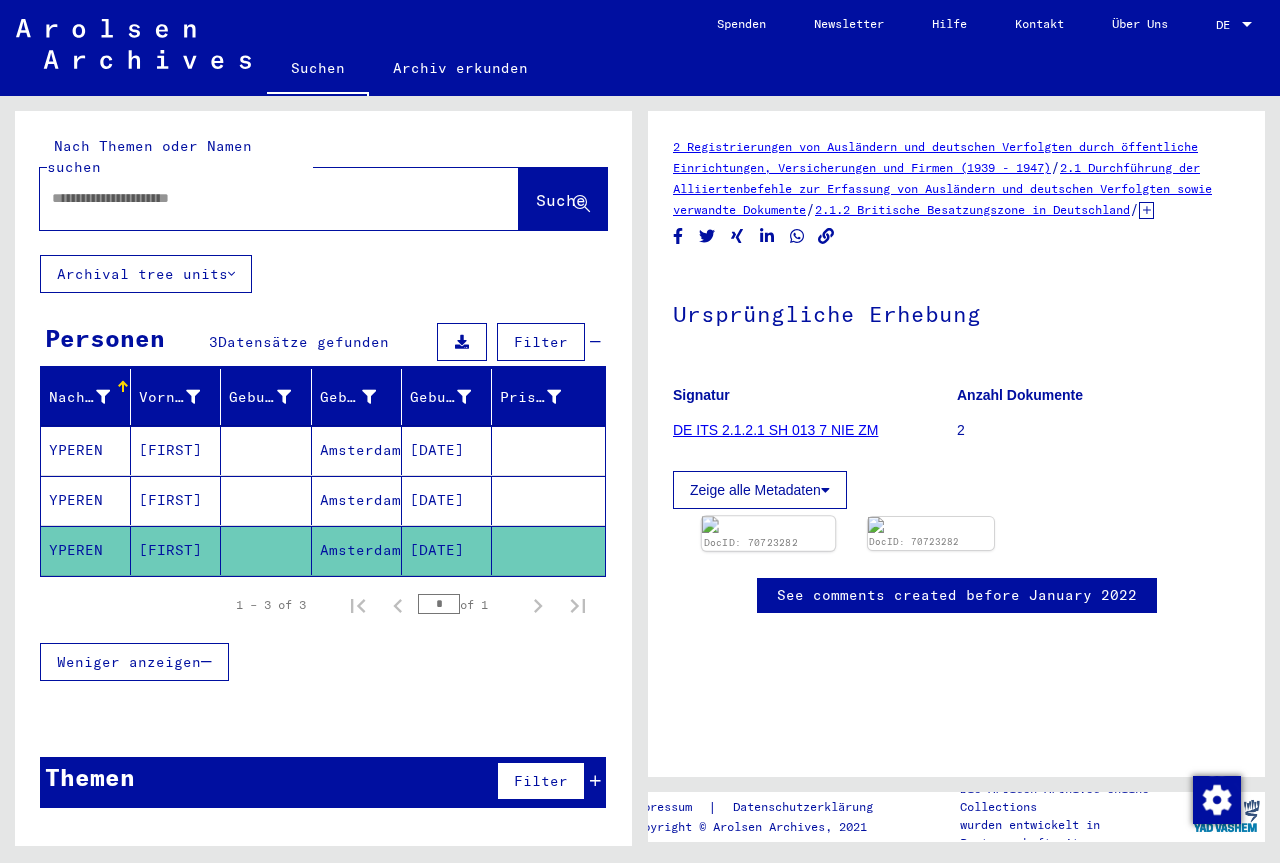 copy on "2 Registrierungen von Ausländern und deutschen Verfolgten durch öffentliche Einrichtungen, Versicherungen und Firmen (1939 - 1947)   /   2.1 Durchführung der Alliiertenbefehle zur Erfassung von Ausländern und deutschen Verfolgten sowie verwandte Dokumente   /   2.1.2 Britische Besatzungszone in Deutschland   /   2.1.2.1 Listen von Angehörigen der Vereinten Nationen, anderer Ausländer, deutscher Juden und Staatenloser, britische Zone   /   2.1.2.1 SH Unterlagen aus Schleswig-Holstein   /   2.1.2.1 SH 013 Dokumente aus dem Landkreis [COUNTY]   /   2.1.2.1 SH 013 7 Informationen über Ausländer, die sich während des Kriegs im Kreis [COUNTY] aufhielten   /   2.1.2.1 SH 013 7 NIE Nationalität/Herkunft der aufgeführten Personen: Niederländisch   /  Ursprüngliche Erhebung  Signatur DE ITS 2.1.2.1 SH 013 7 NIE ZM Anzahl Dokumente 2 Zeige alle Metadaten  DocID: 70723282" 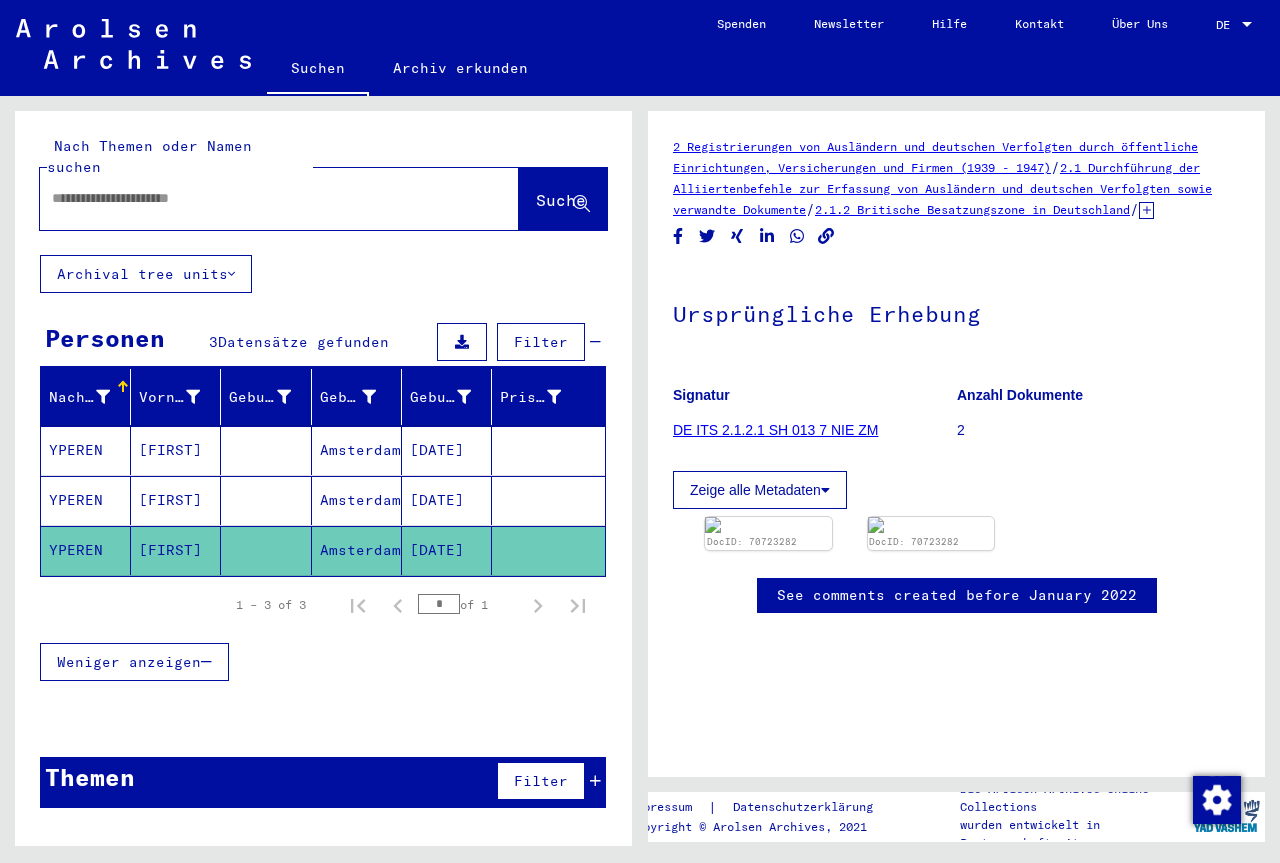 click on "DocID: 70723282 DocID: 70723282" at bounding box center (956, 533) 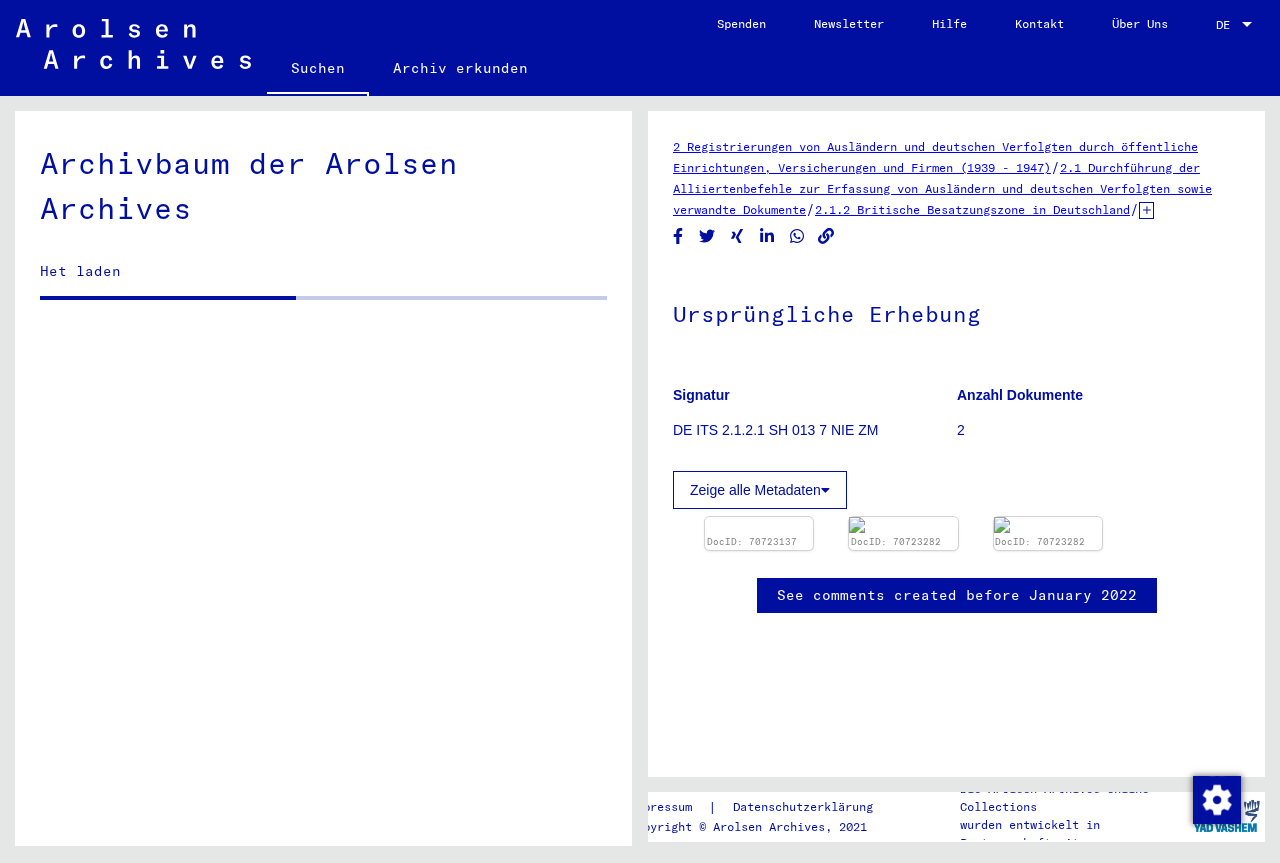 scroll, scrollTop: 3079, scrollLeft: 0, axis: vertical 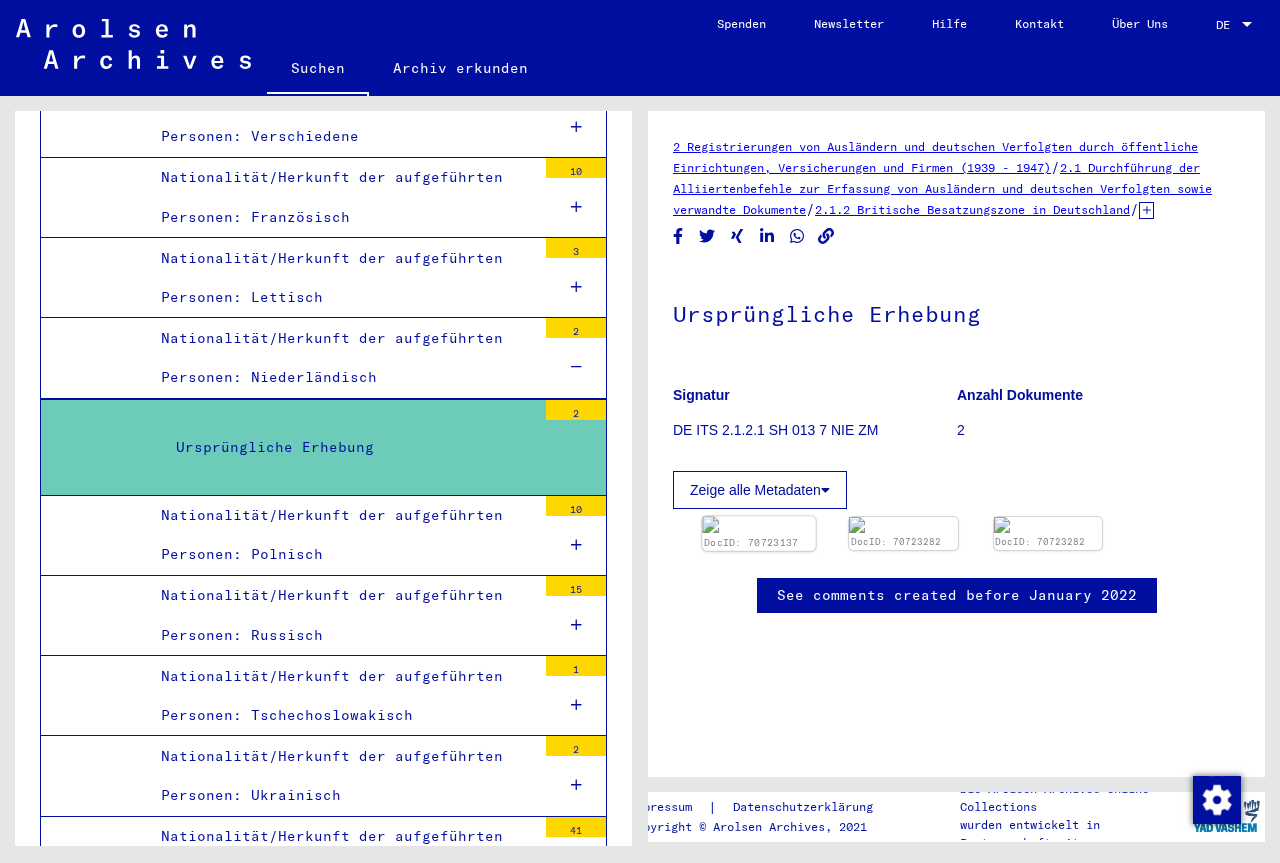 click at bounding box center [759, 524] 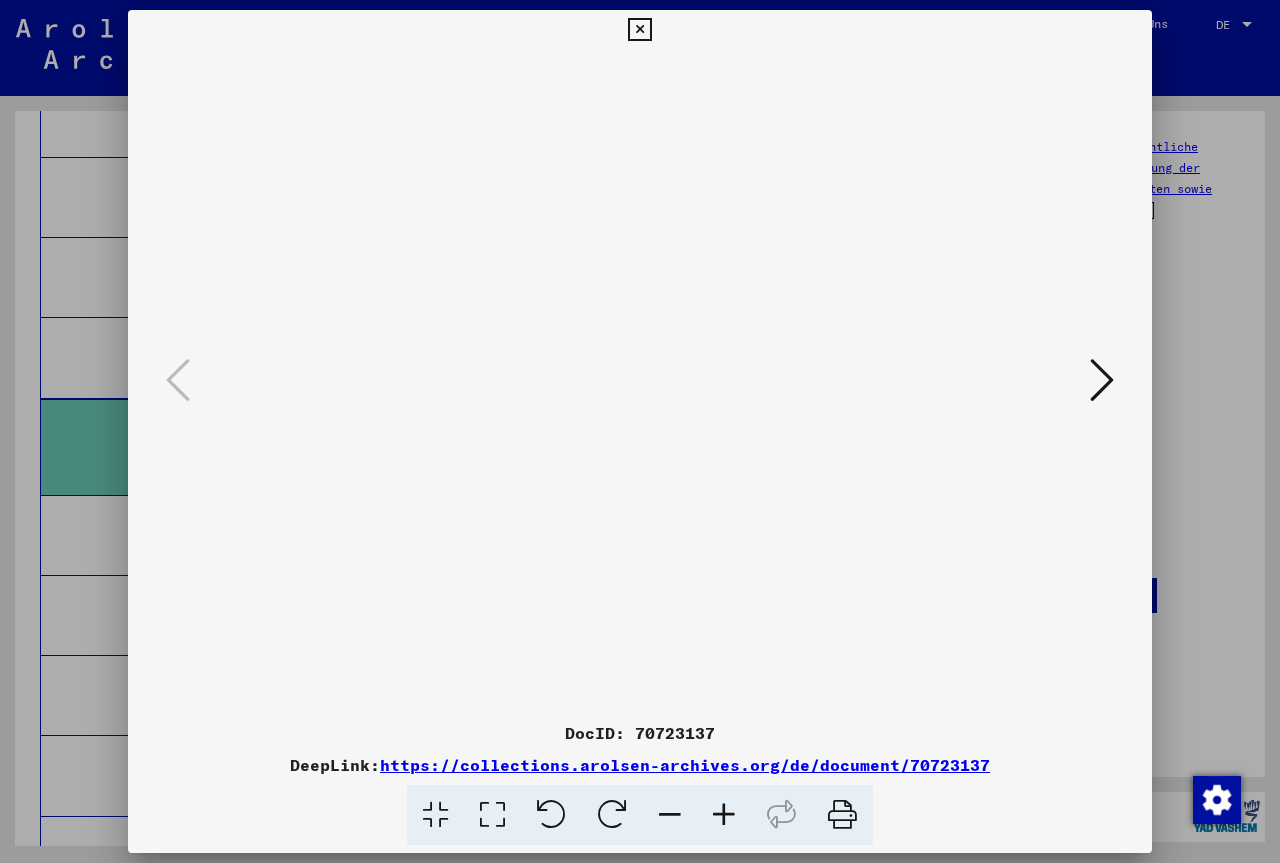 click at bounding box center [639, 30] 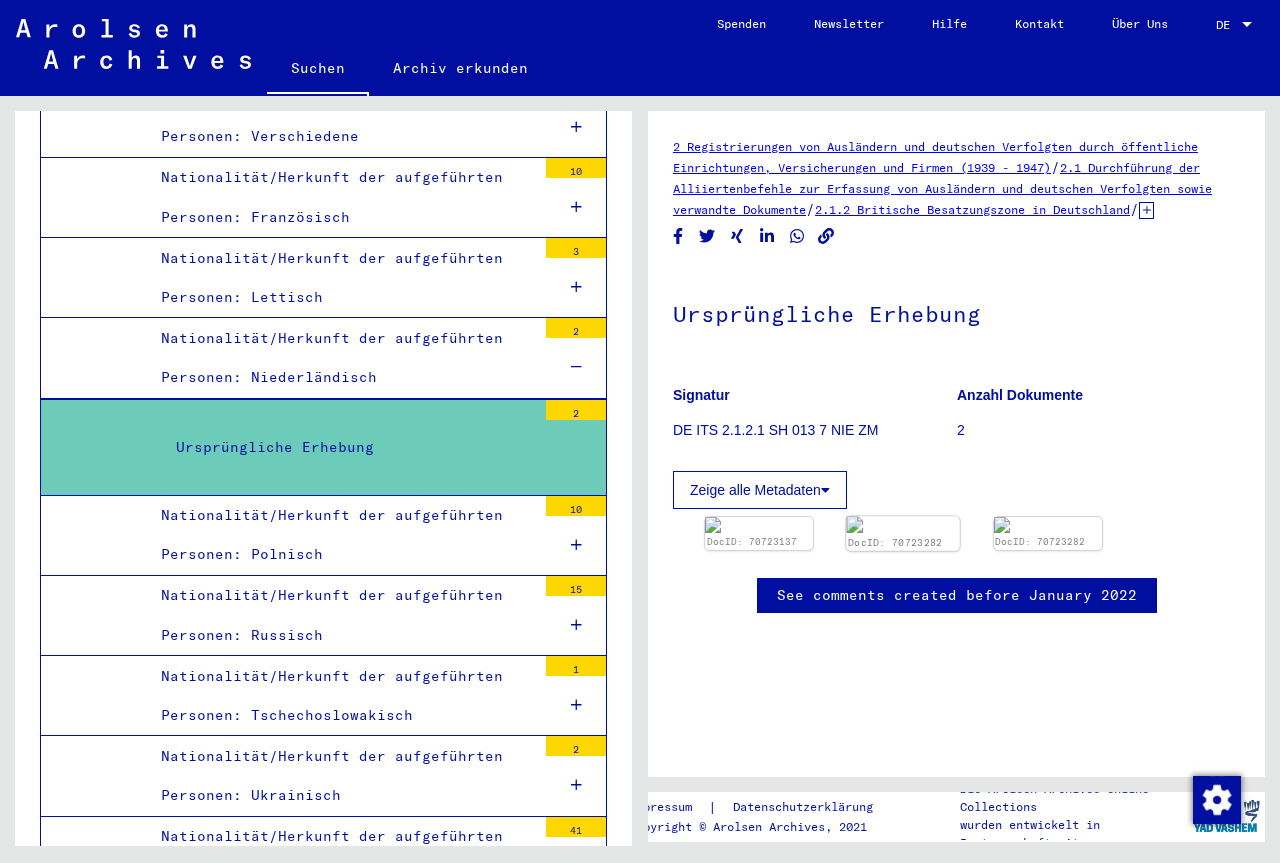click at bounding box center [759, 525] 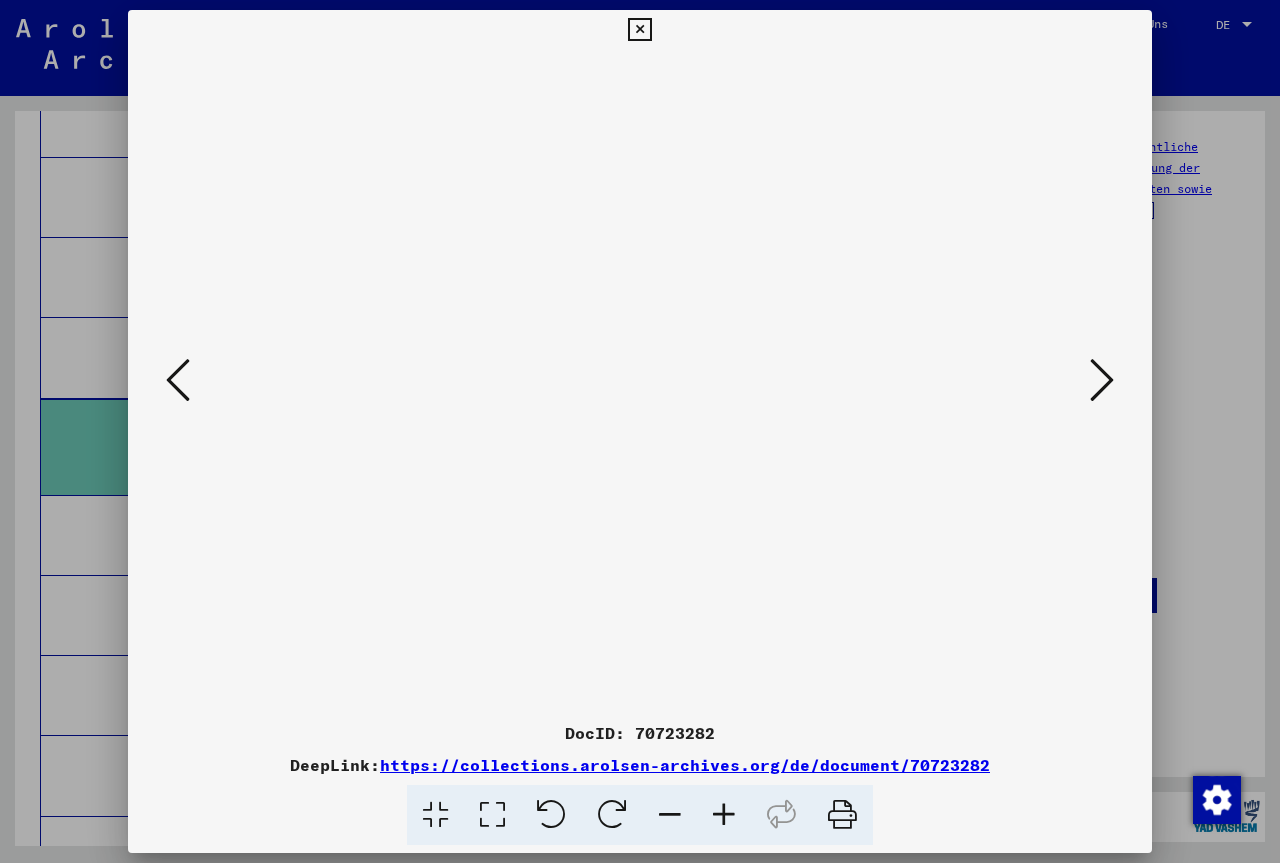 click at bounding box center [639, 30] 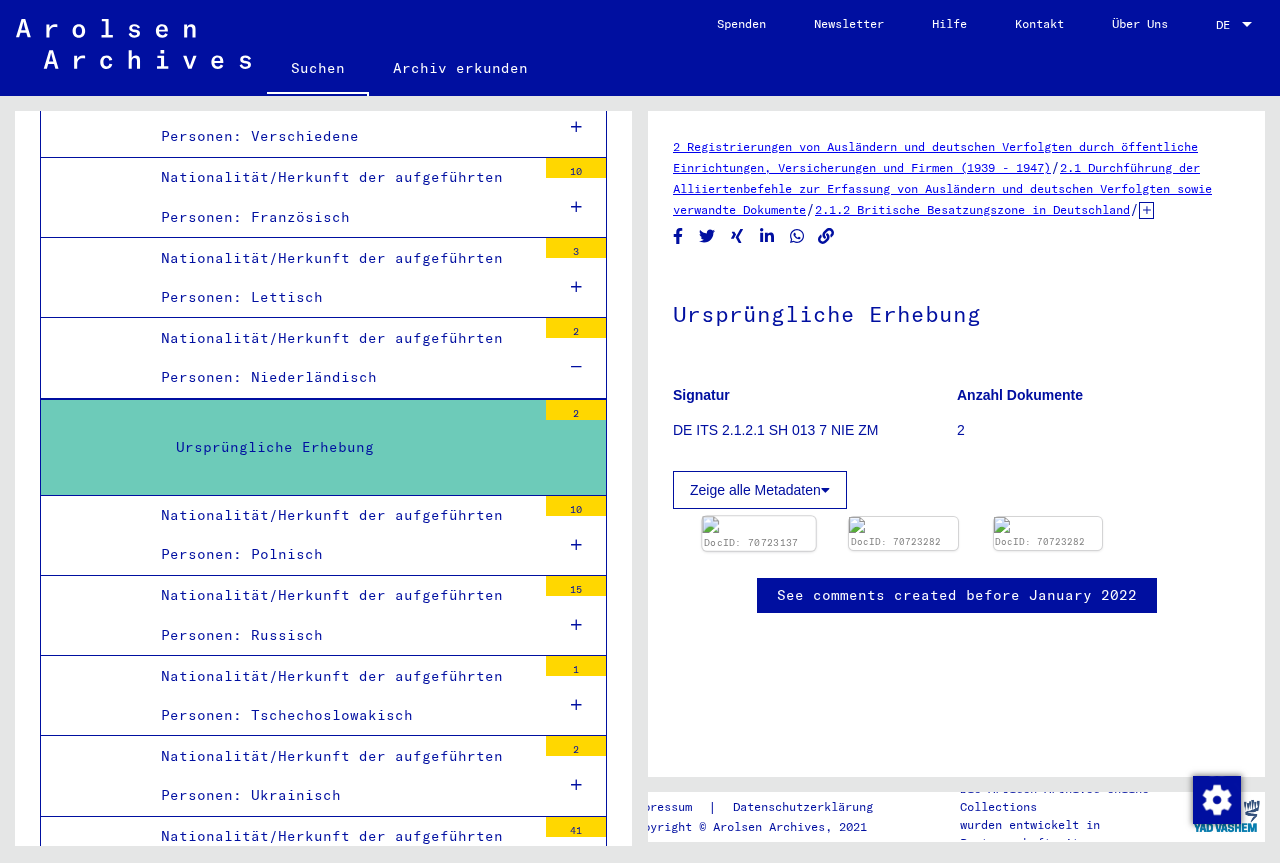 click at bounding box center [759, 524] 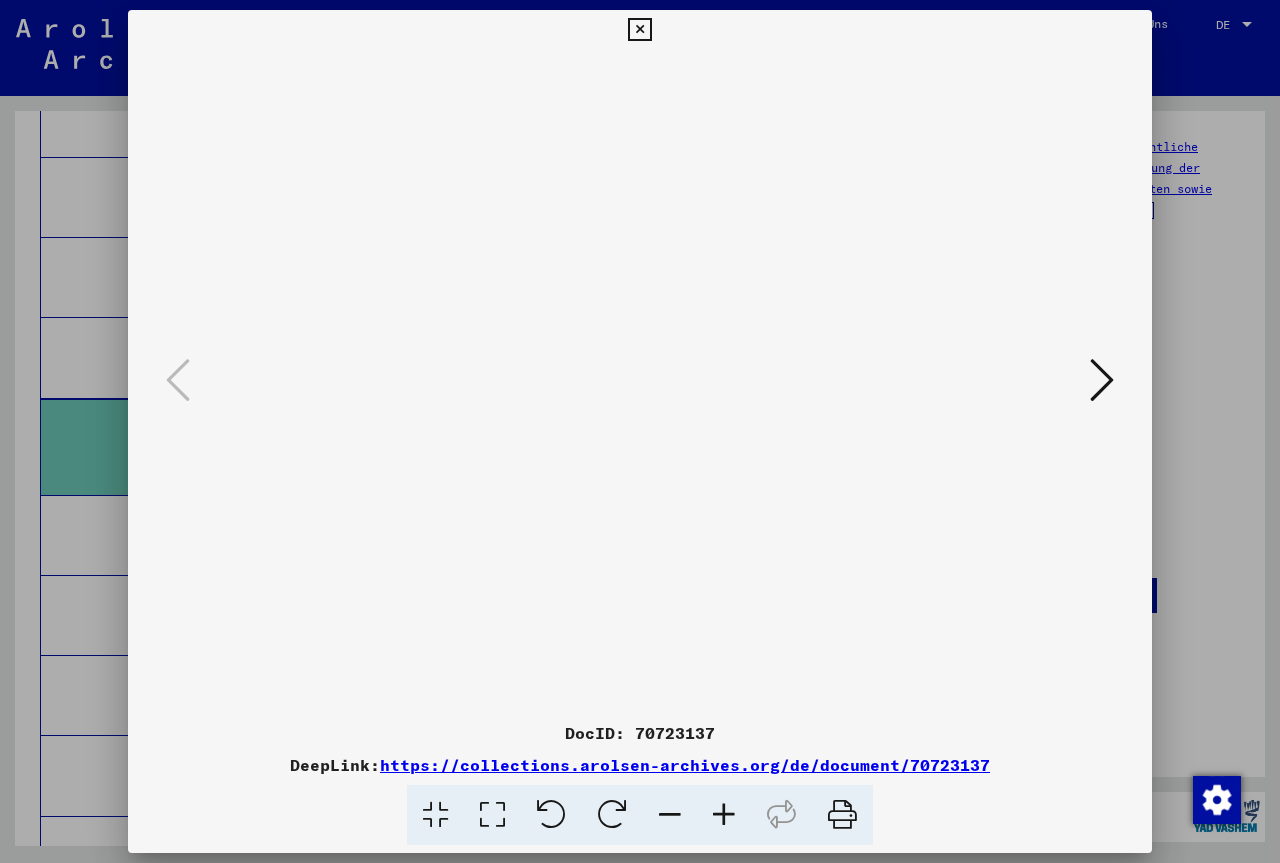 drag, startPoint x: 608, startPoint y: 491, endPoint x: 174, endPoint y: 481, distance: 434.1152 